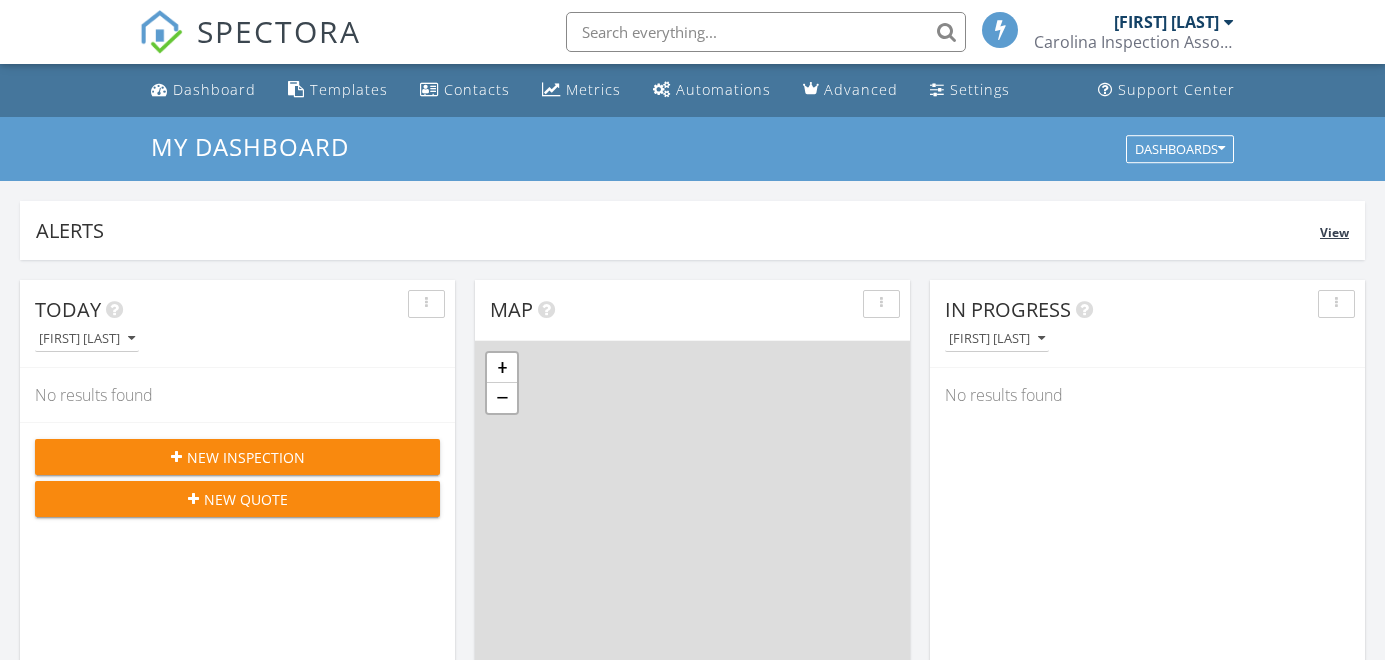 scroll, scrollTop: 0, scrollLeft: 0, axis: both 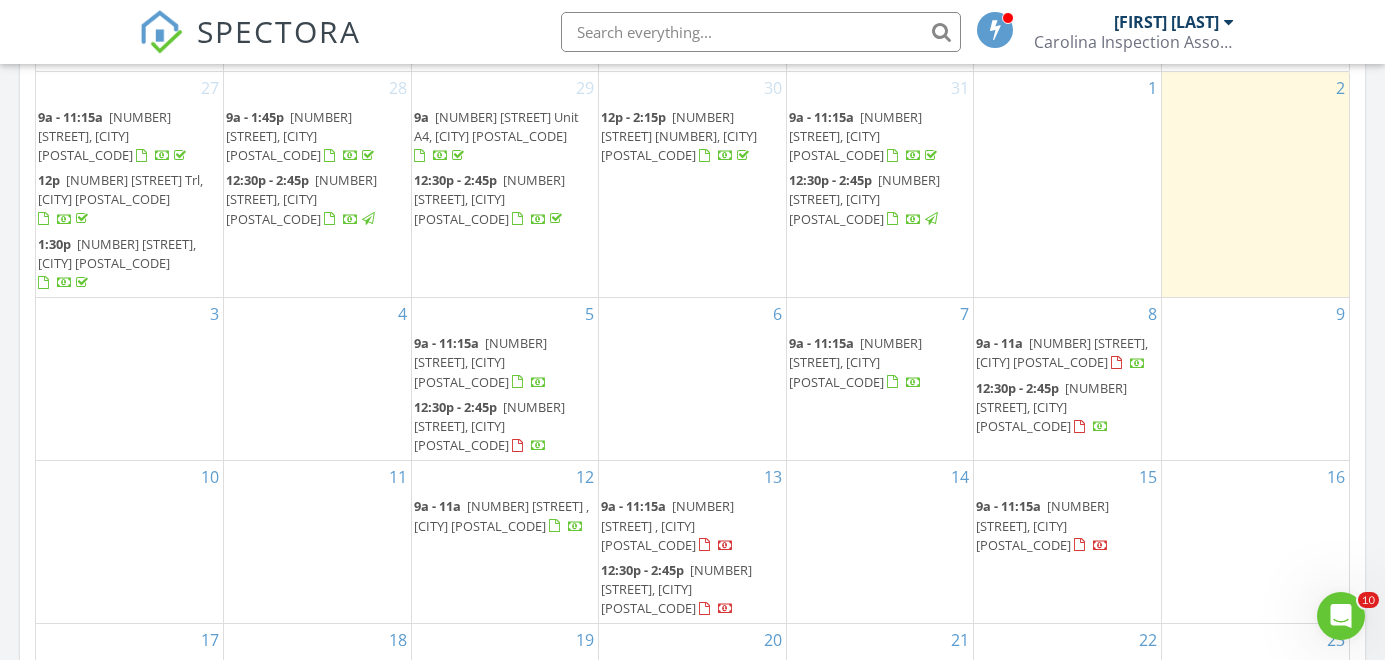 click on "11" at bounding box center [317, 542] 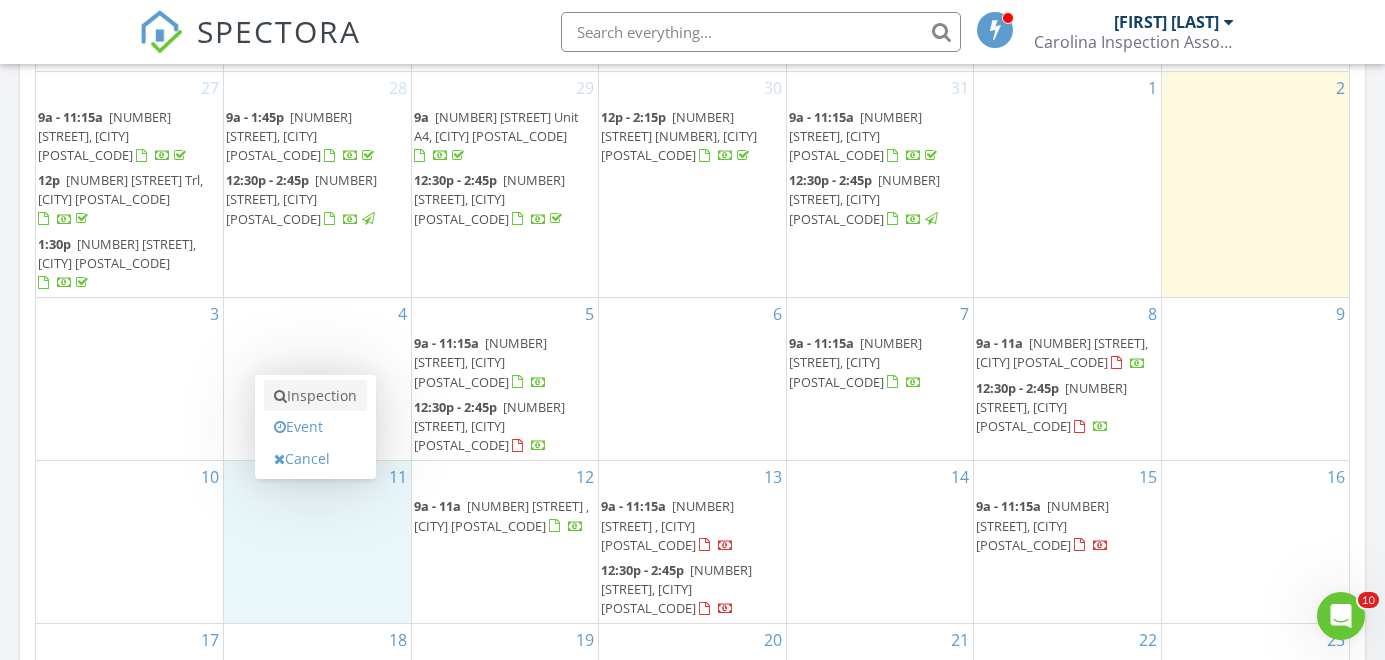 click on "Inspection" at bounding box center (315, 396) 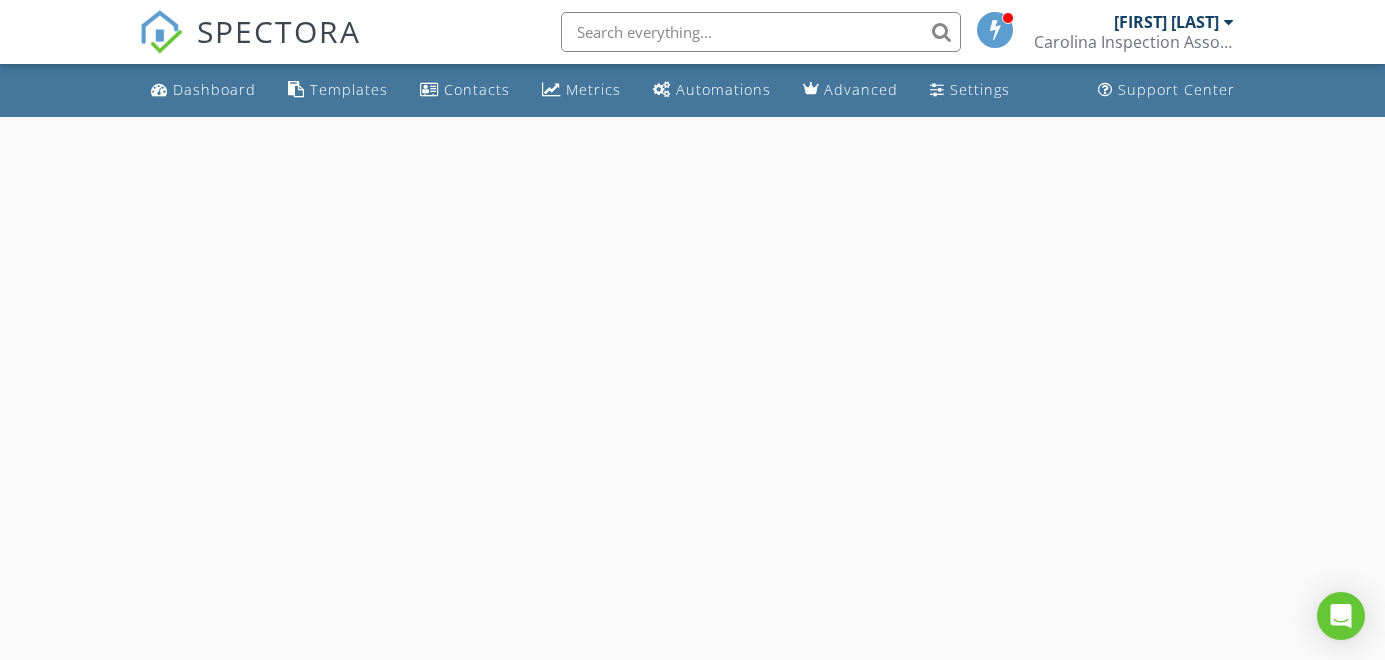 scroll, scrollTop: 0, scrollLeft: 0, axis: both 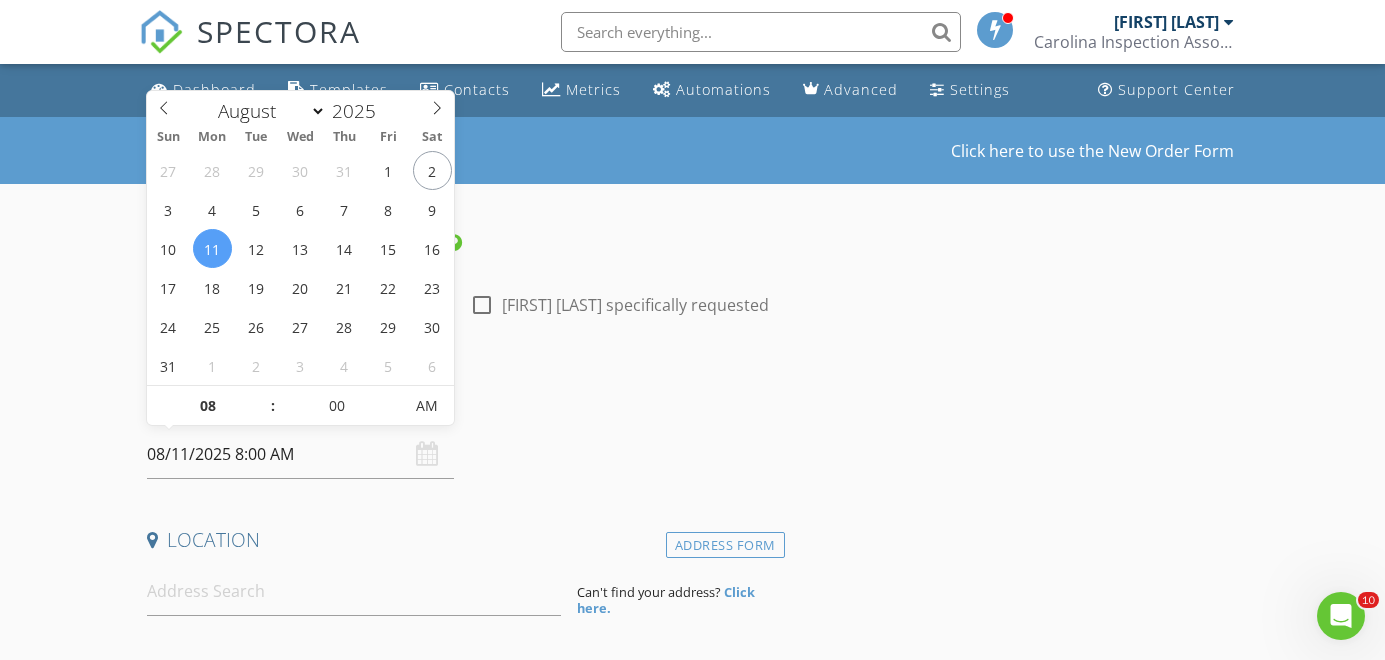 click on "08/11/2025 8:00 AM" at bounding box center (300, 454) 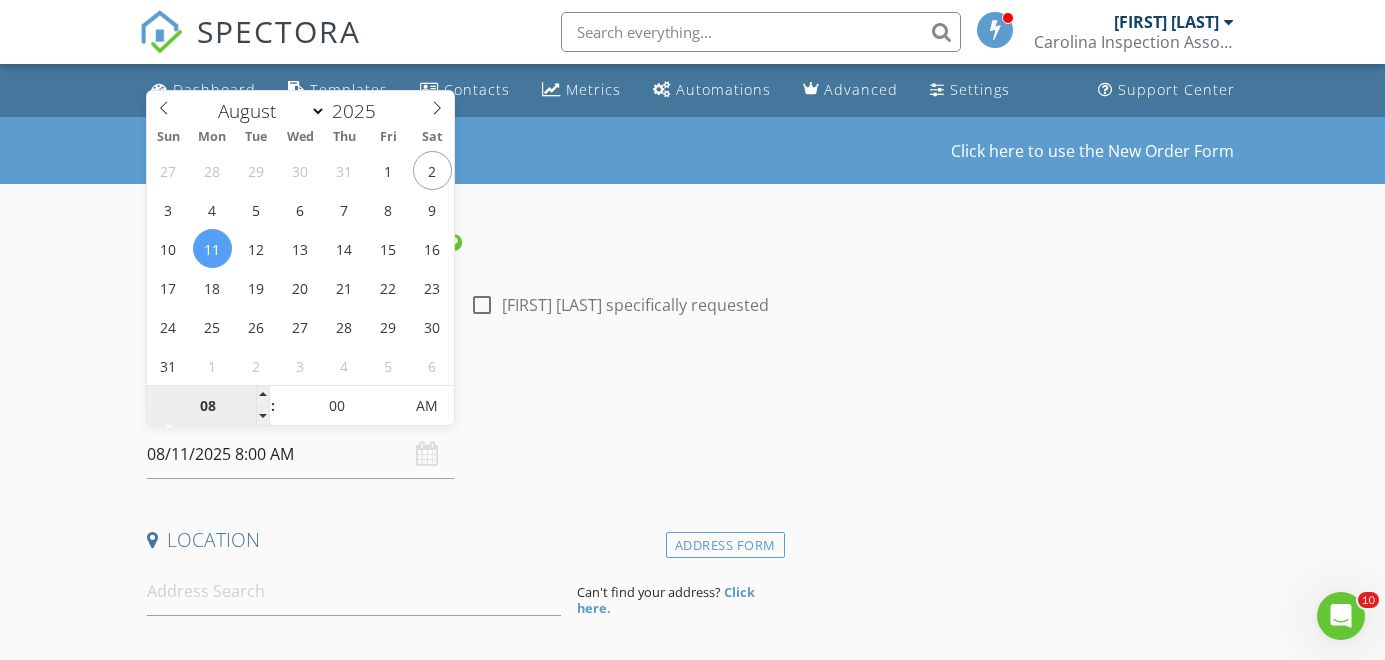 click on "08" at bounding box center (208, 407) 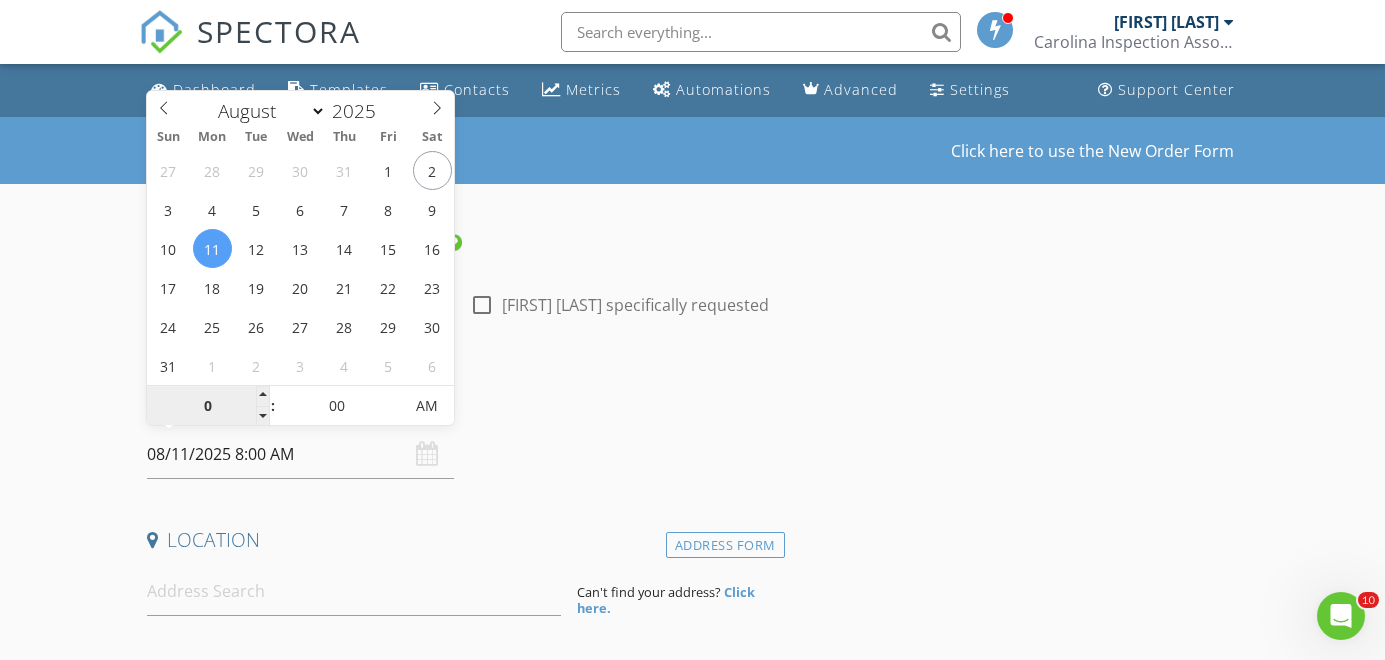 type on "09" 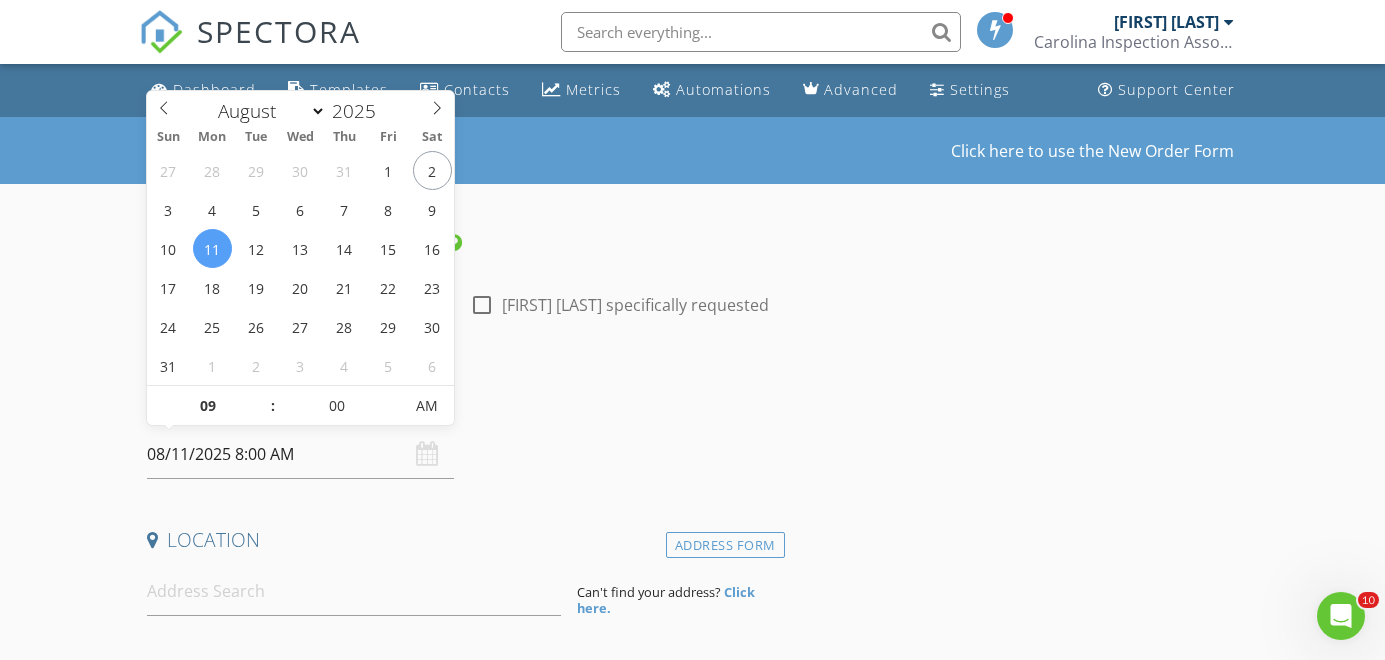 type on "08/11/2025 9:00 AM" 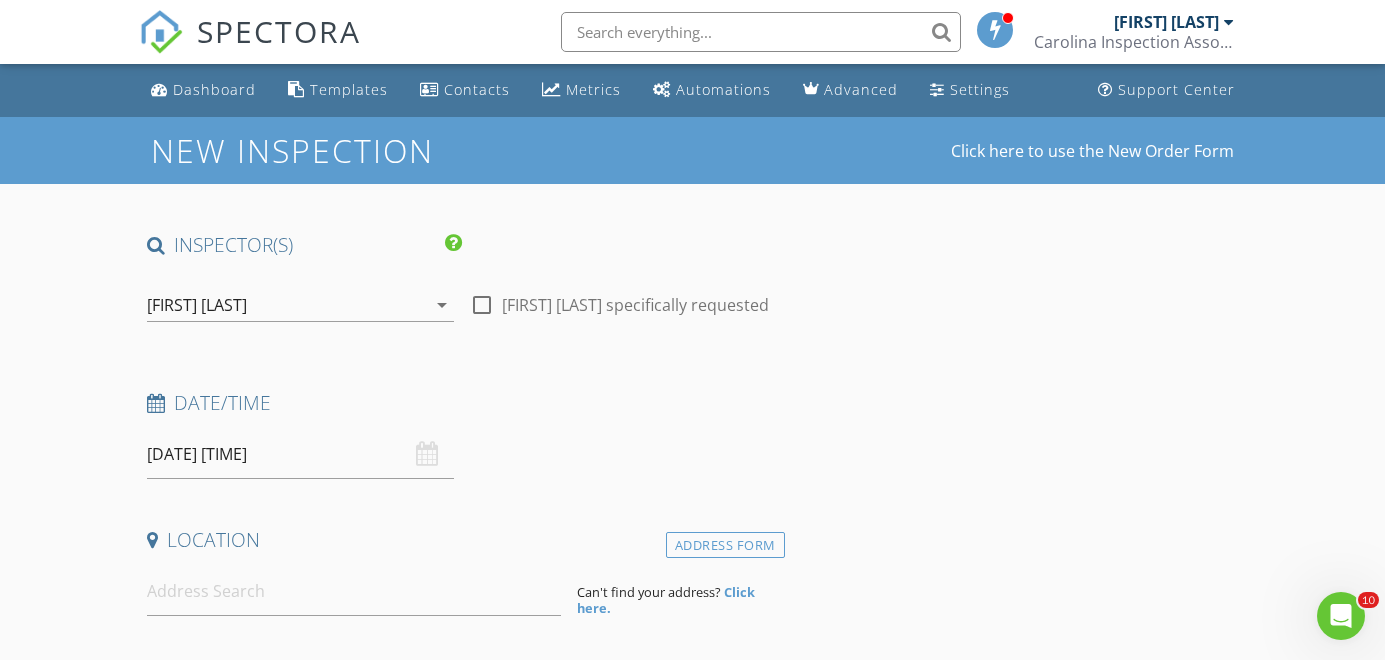 click on "Date/Time" at bounding box center (462, 403) 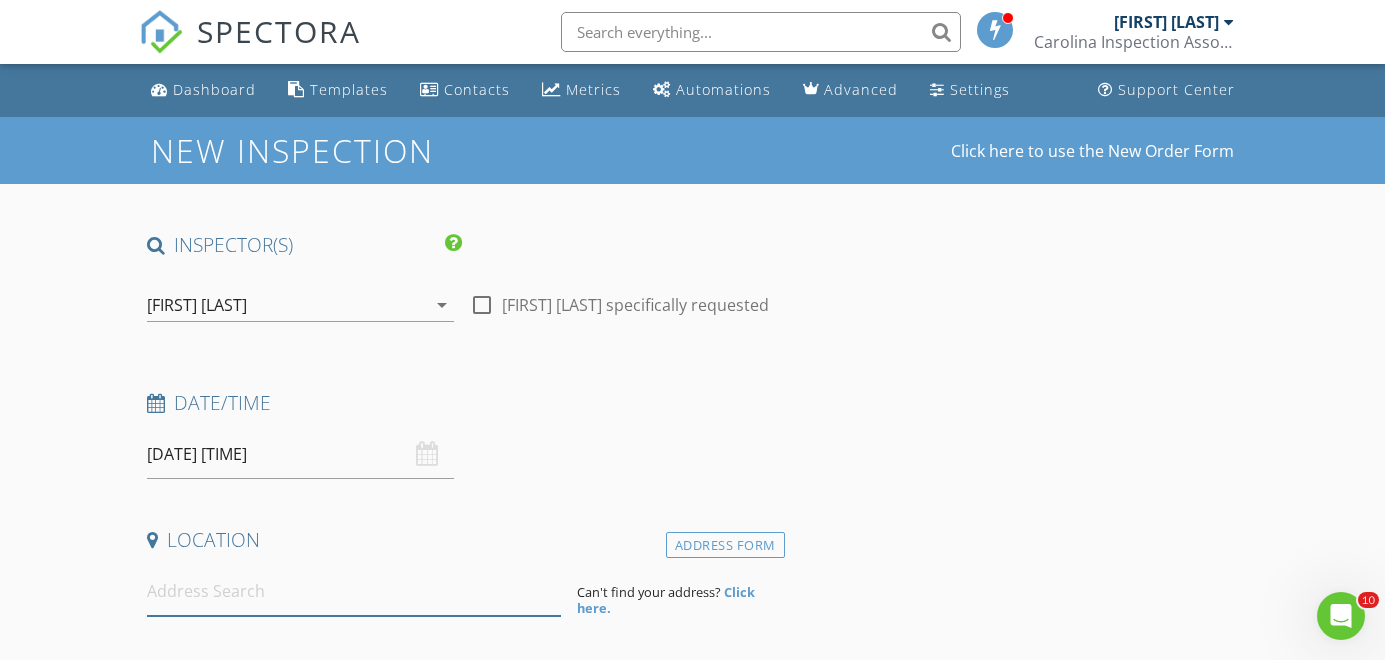 click at bounding box center [354, 591] 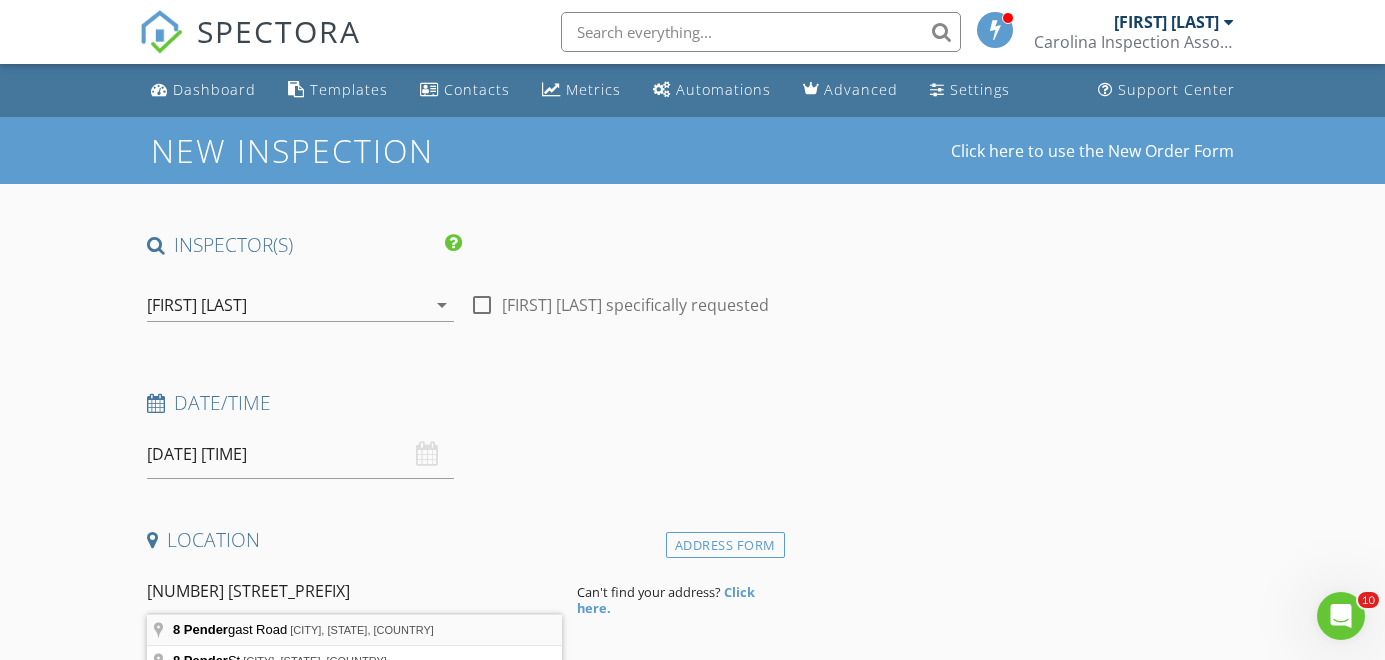 type on "8 Pendergast Road, Greenville, SC, USA" 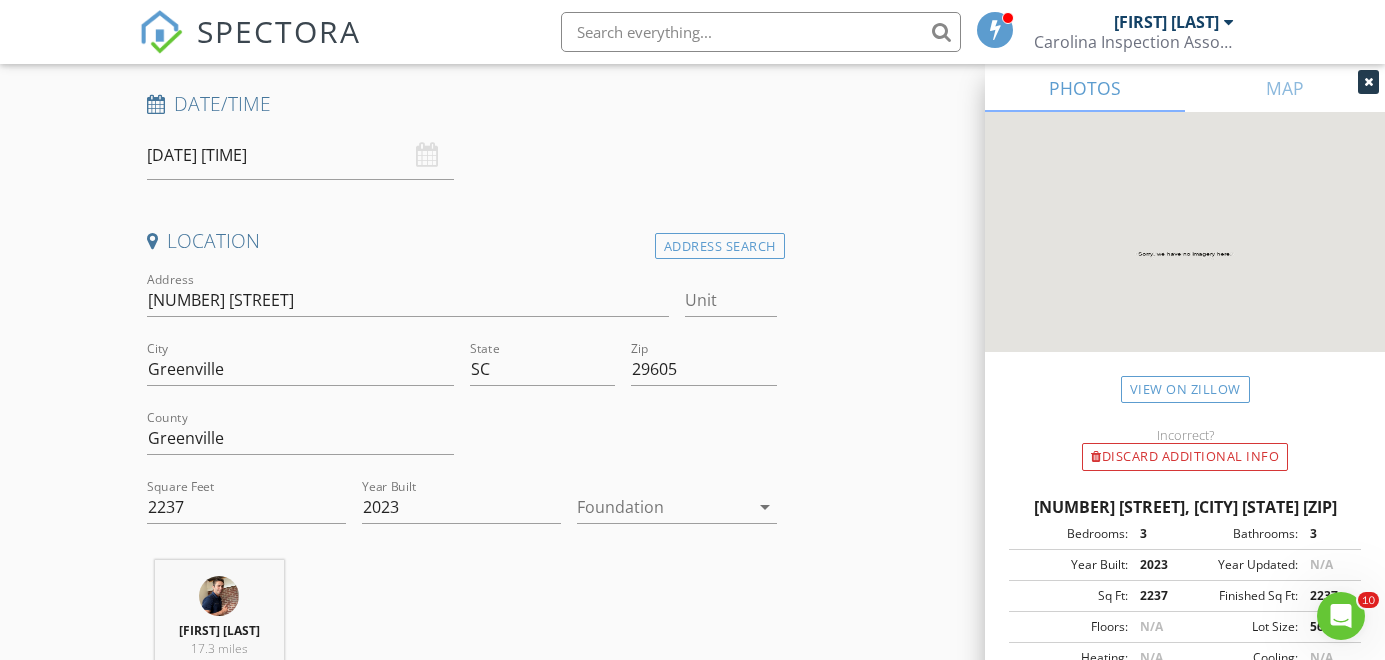scroll, scrollTop: 333, scrollLeft: 0, axis: vertical 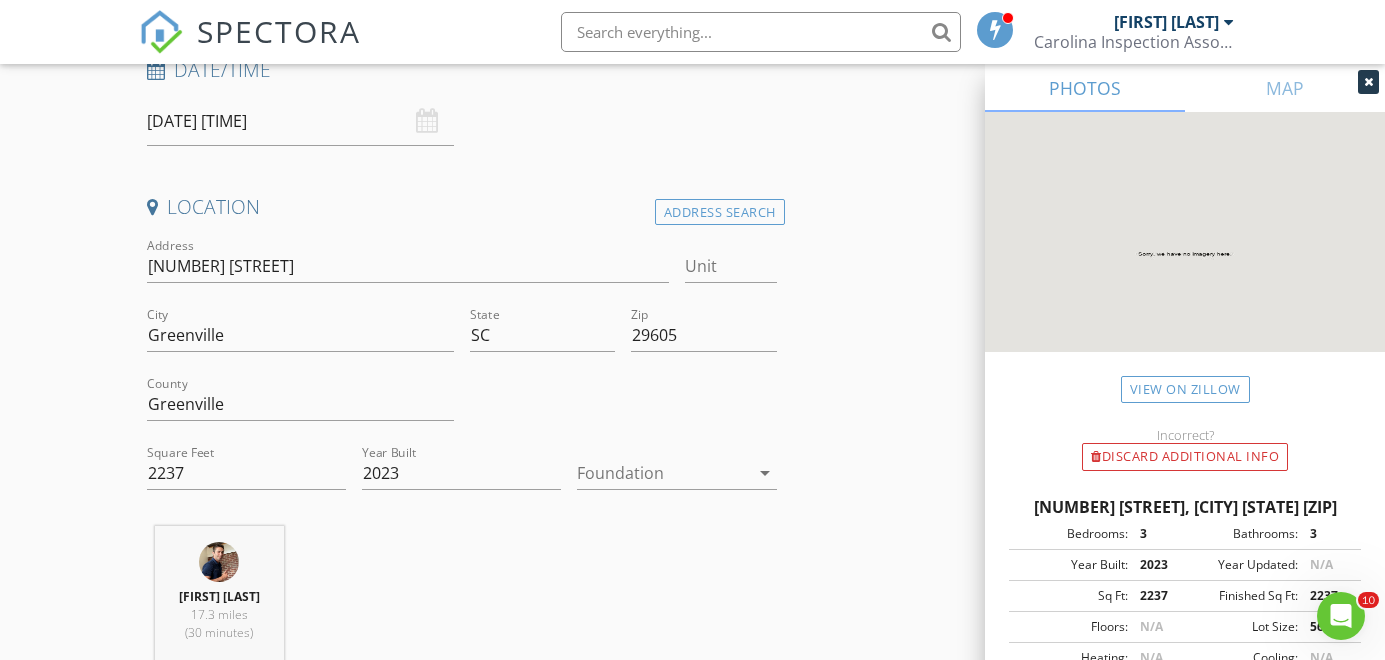 click at bounding box center (662, 473) 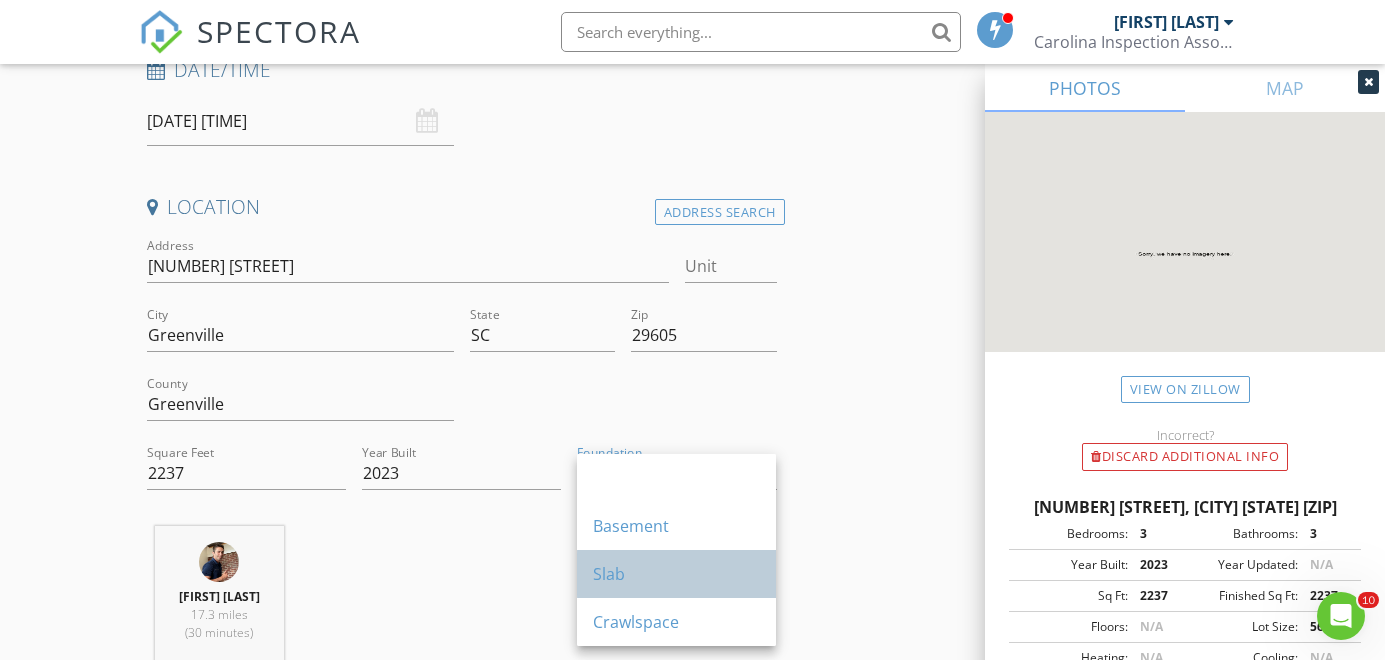 click on "Slab" at bounding box center (676, 574) 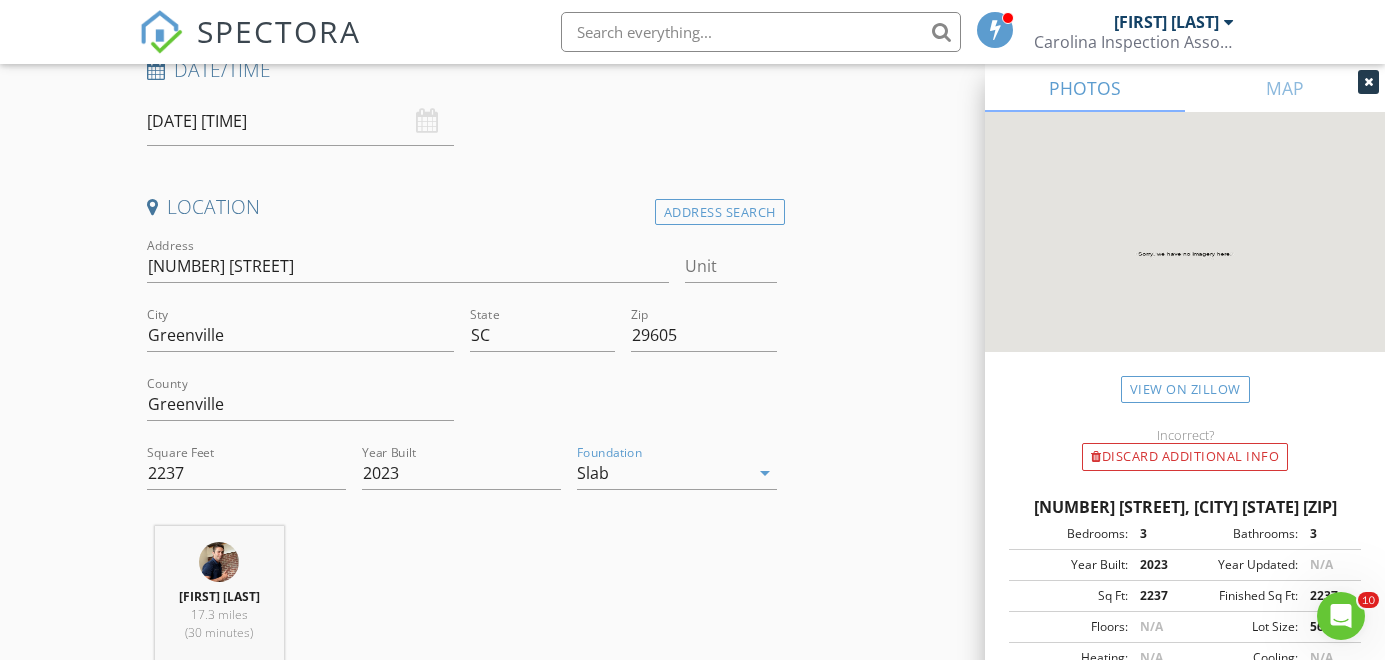 drag, startPoint x: 1020, startPoint y: 503, endPoint x: 1350, endPoint y: 503, distance: 330 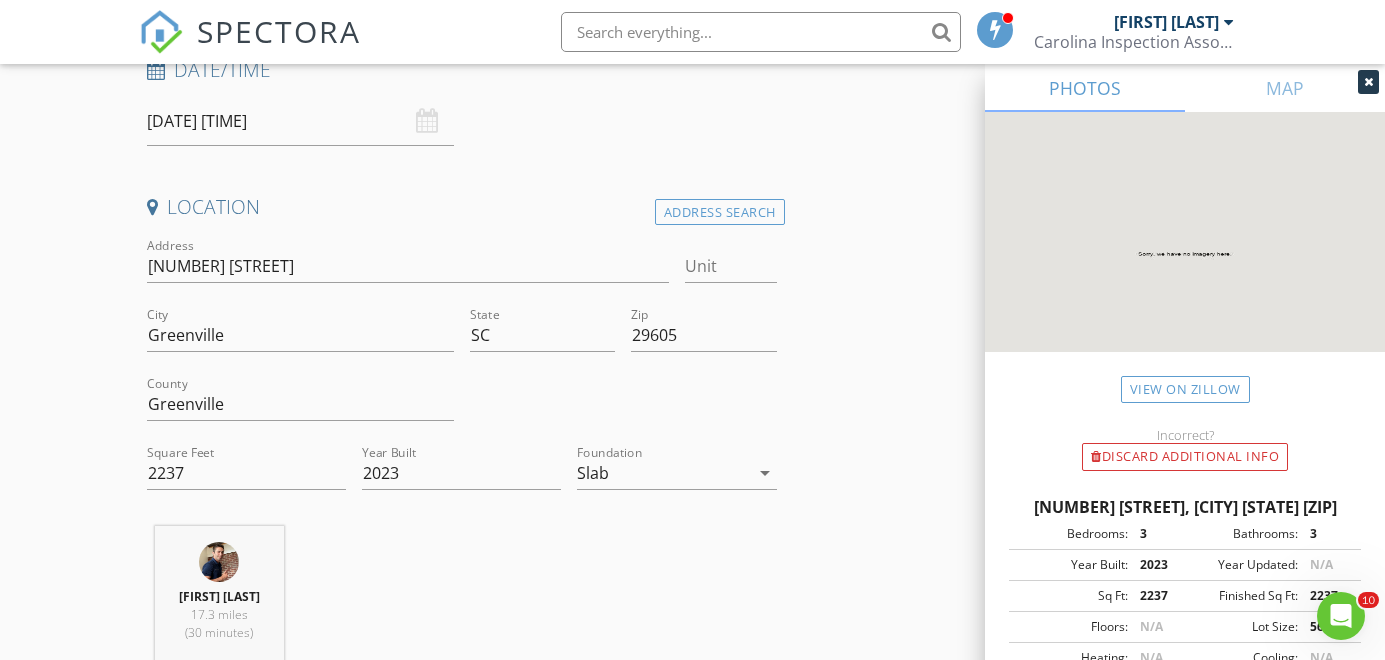 copy on "8 Pendergast Rd, Greenville SC 29605" 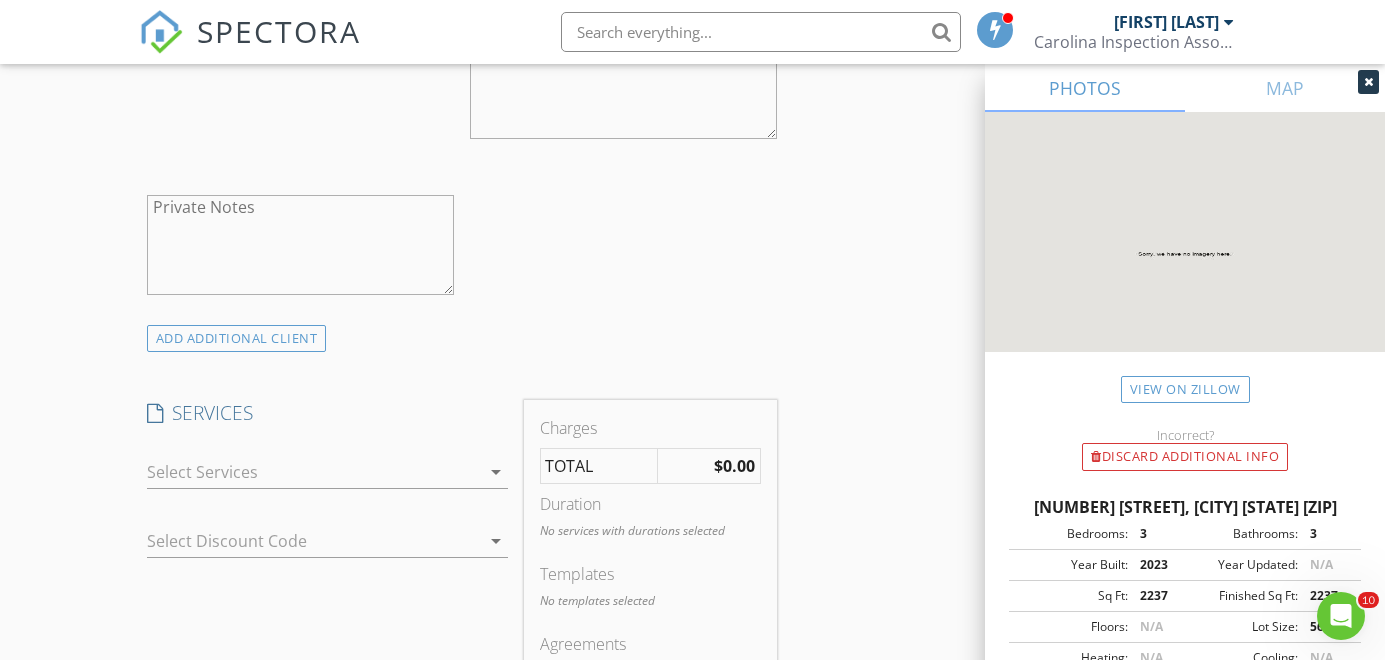scroll, scrollTop: 1436, scrollLeft: 0, axis: vertical 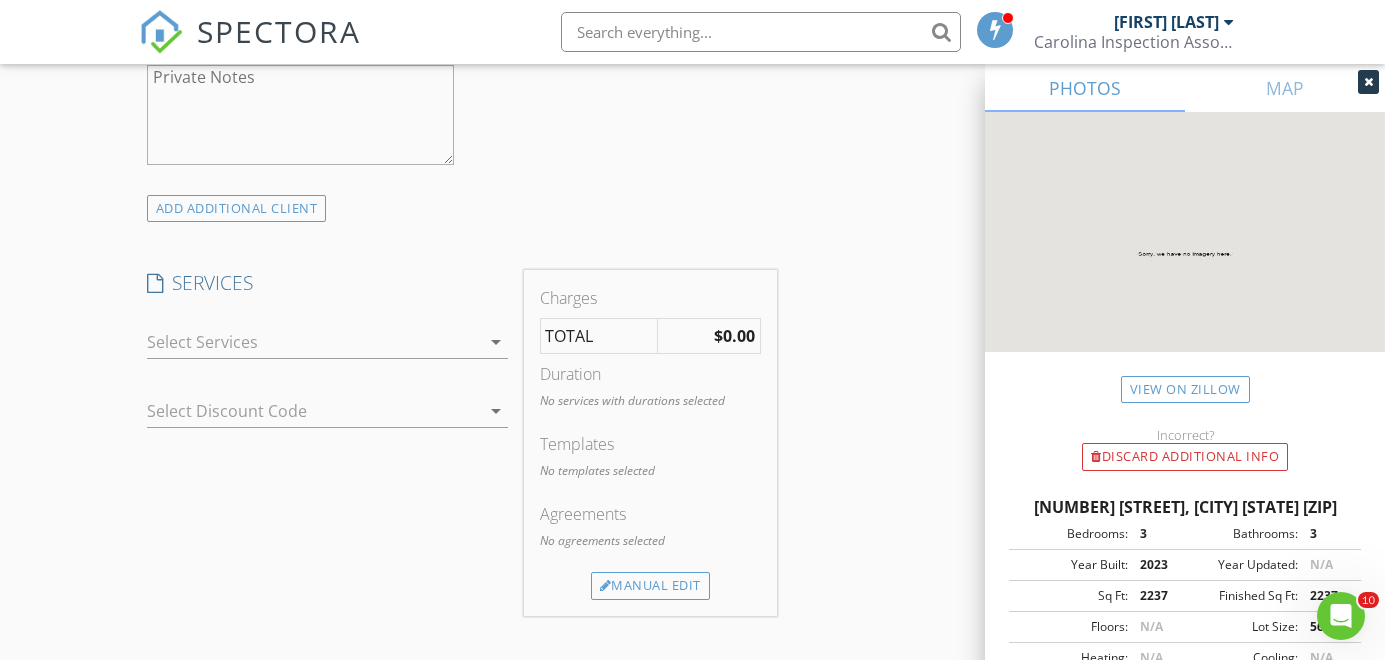 click at bounding box center (313, 342) 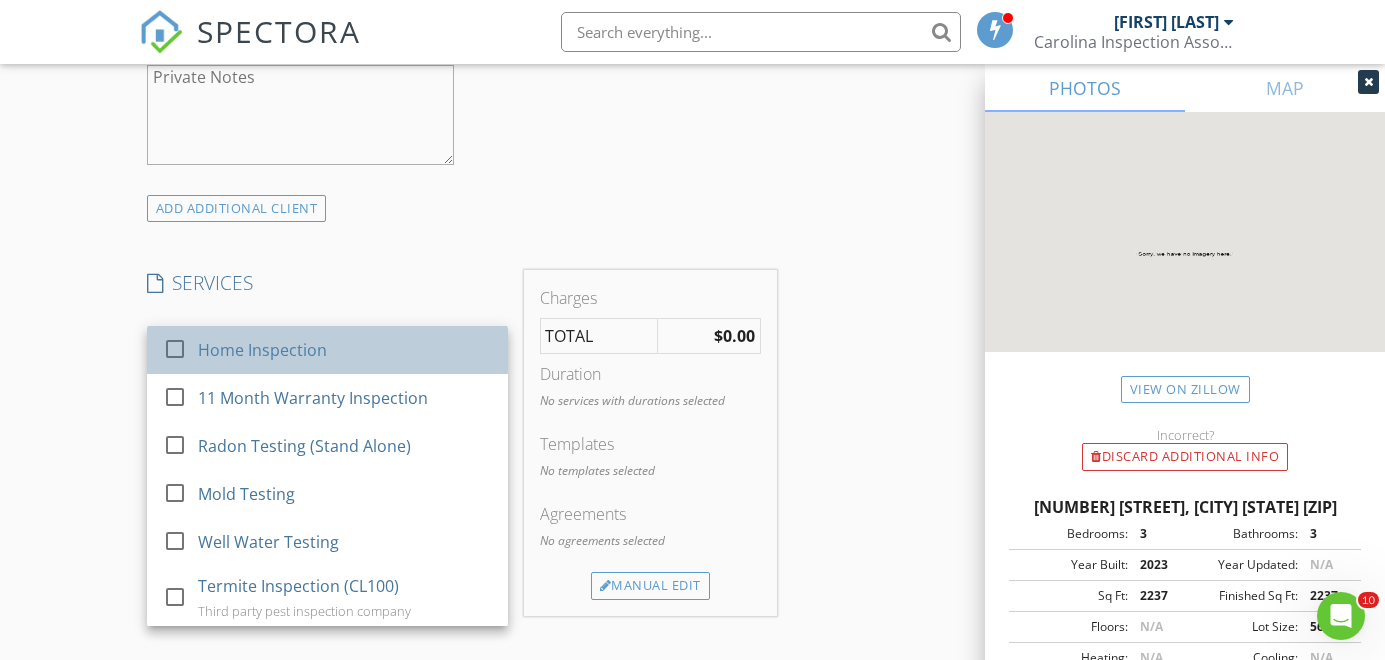 click on "Home Inspection" at bounding box center (345, 350) 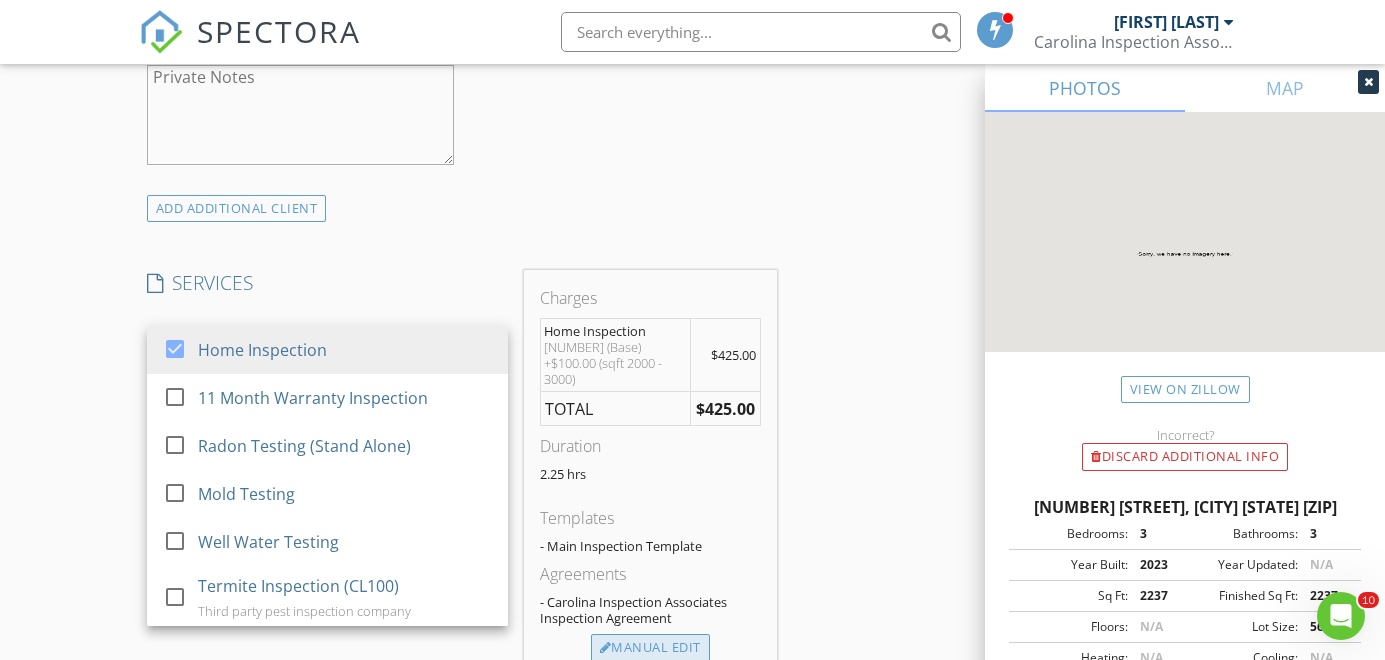 click on "Manual Edit" at bounding box center (650, 648) 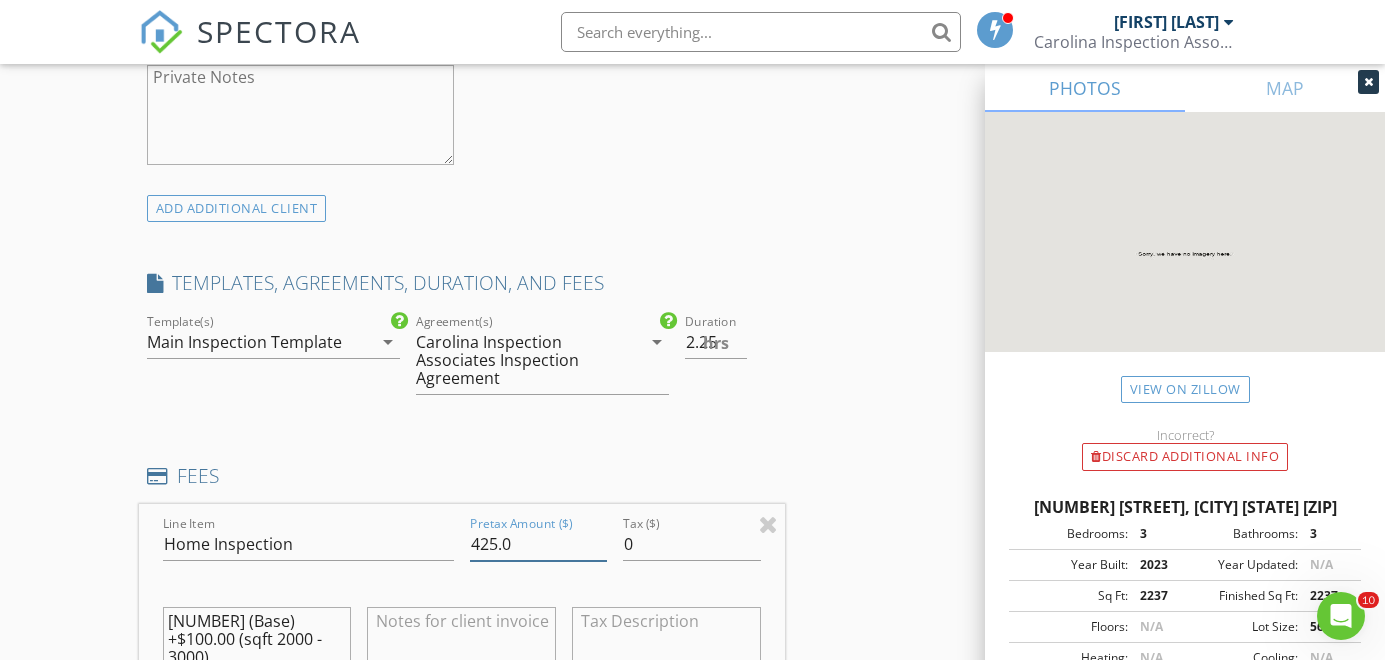 drag, startPoint x: 494, startPoint y: 539, endPoint x: 434, endPoint y: 539, distance: 60 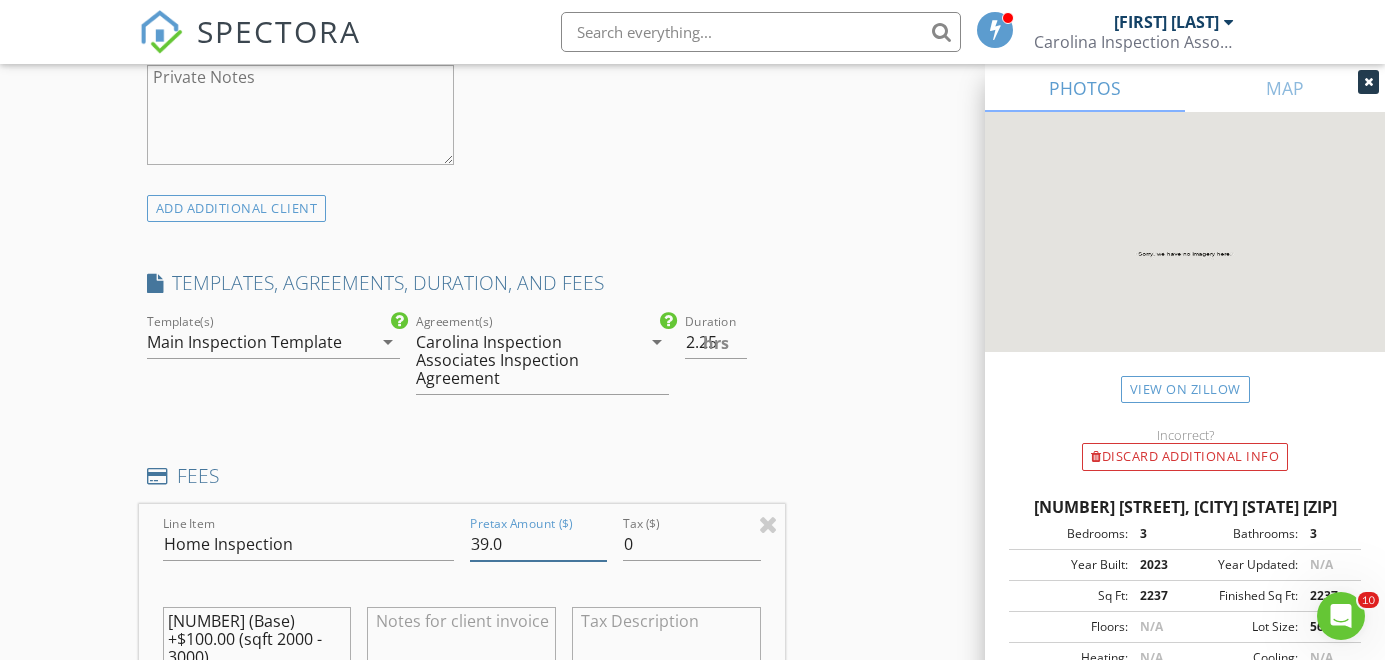 type on "395.0" 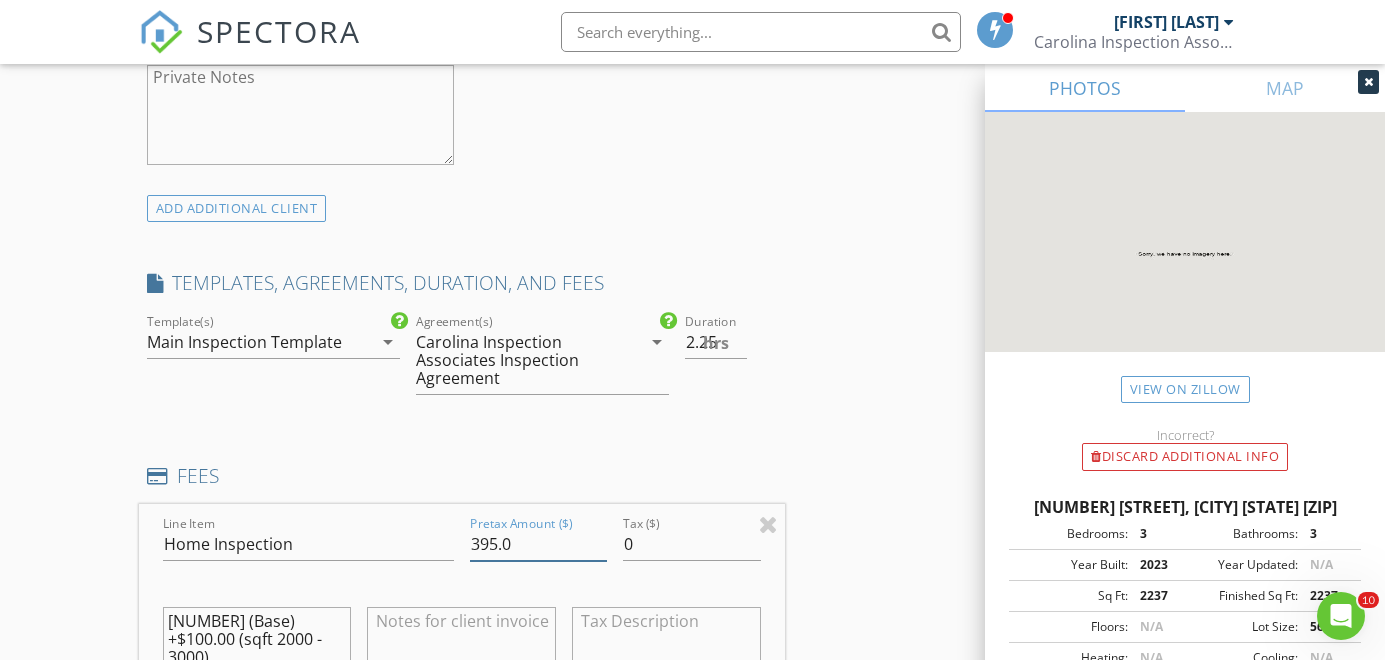 click on "395.0" at bounding box center (539, 544) 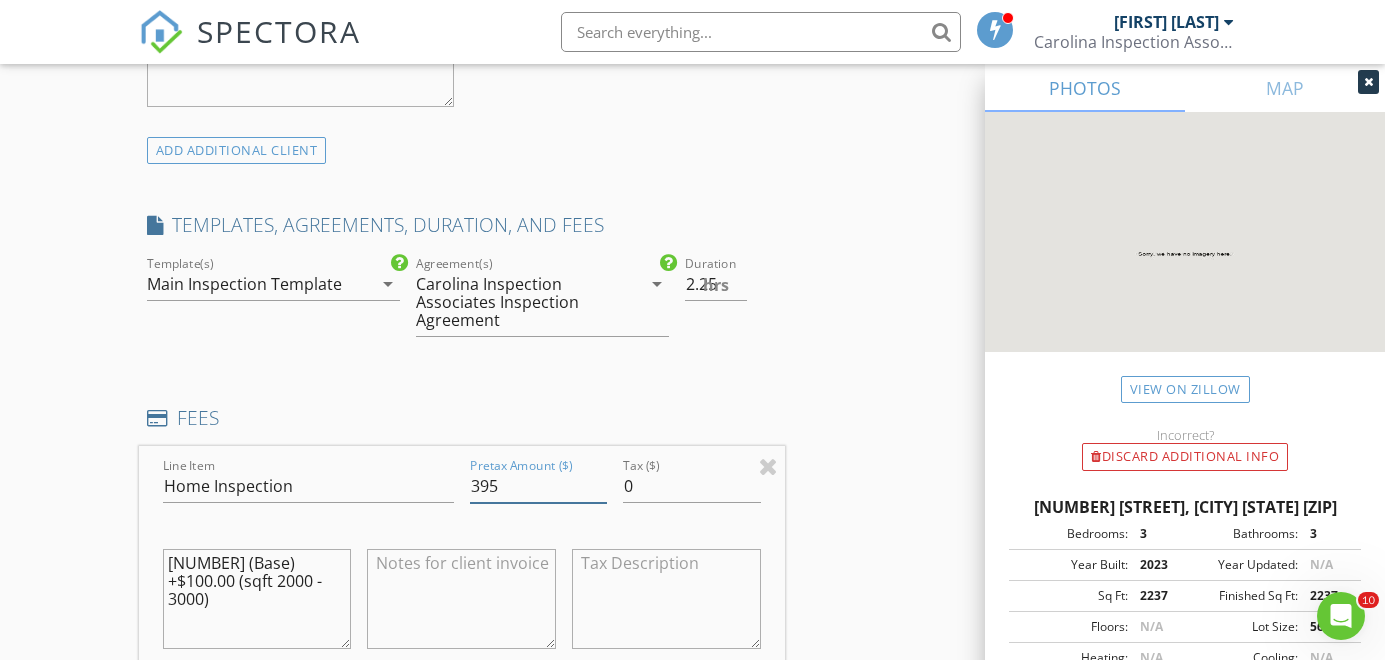 scroll, scrollTop: 1627, scrollLeft: 0, axis: vertical 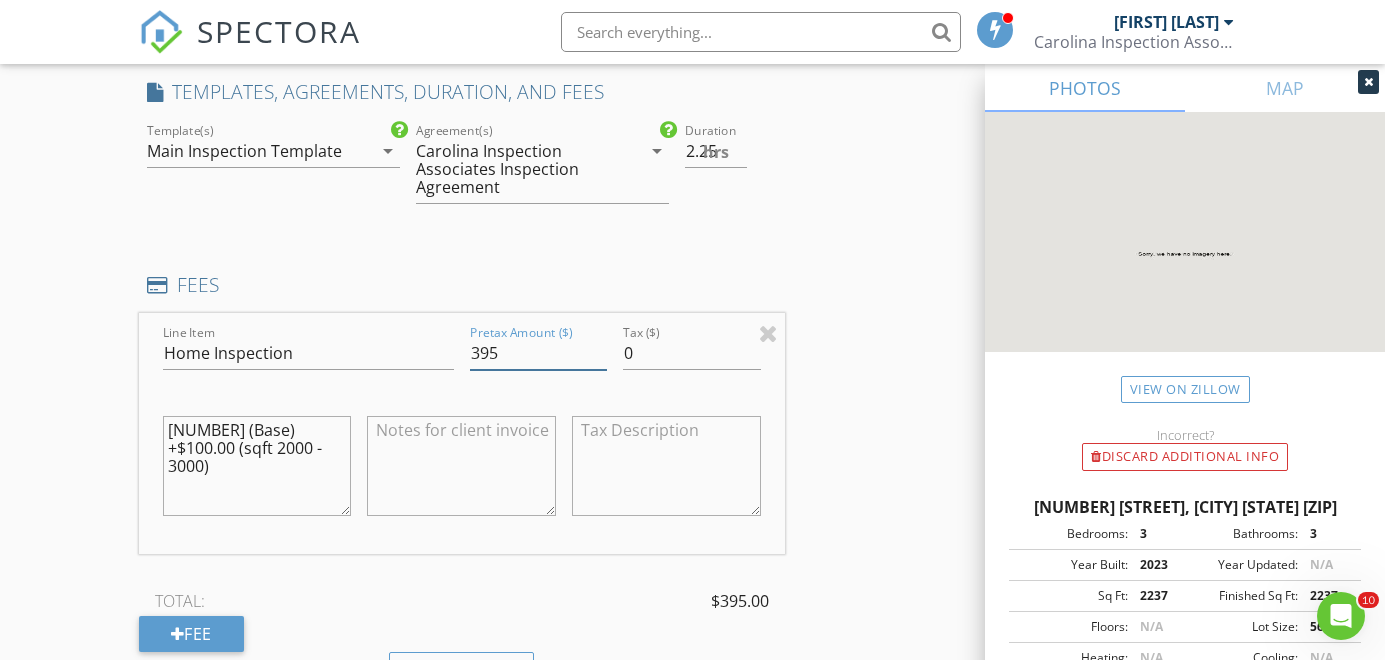 type on "395" 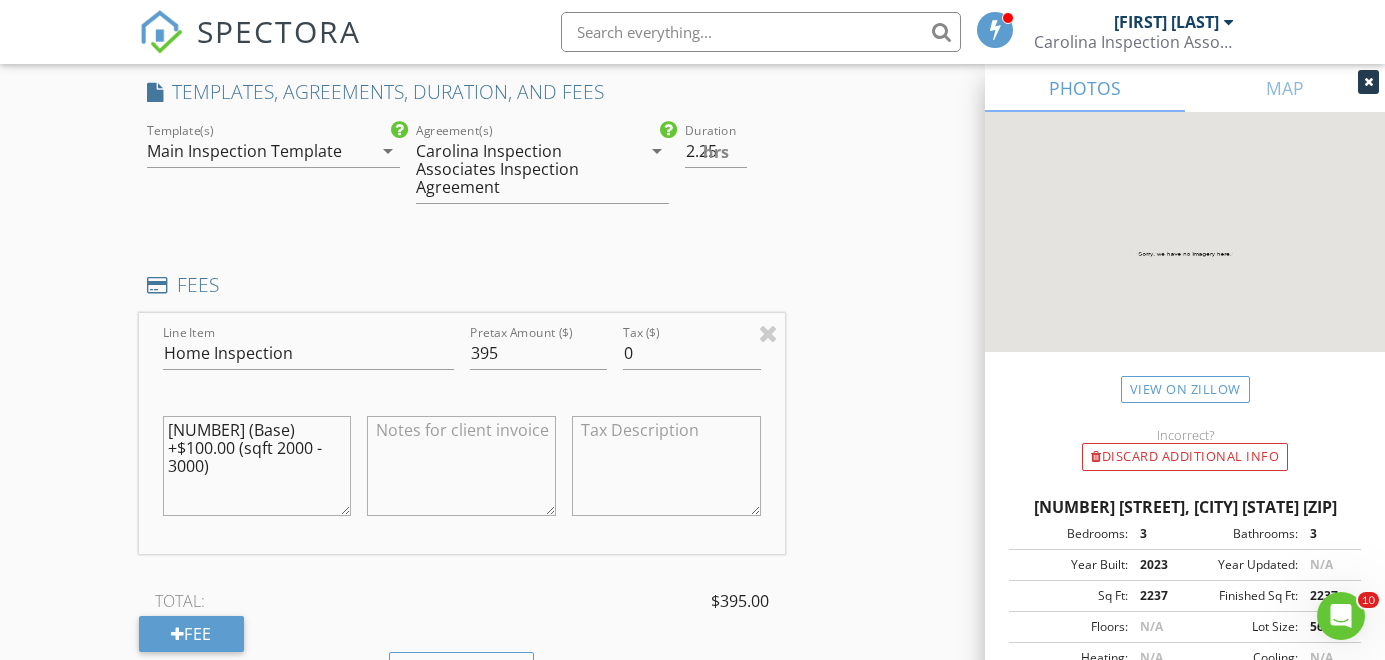 click on "$325.00 (Base)
+$100.00 (sqft 2000 - 3000)" at bounding box center (257, 466) 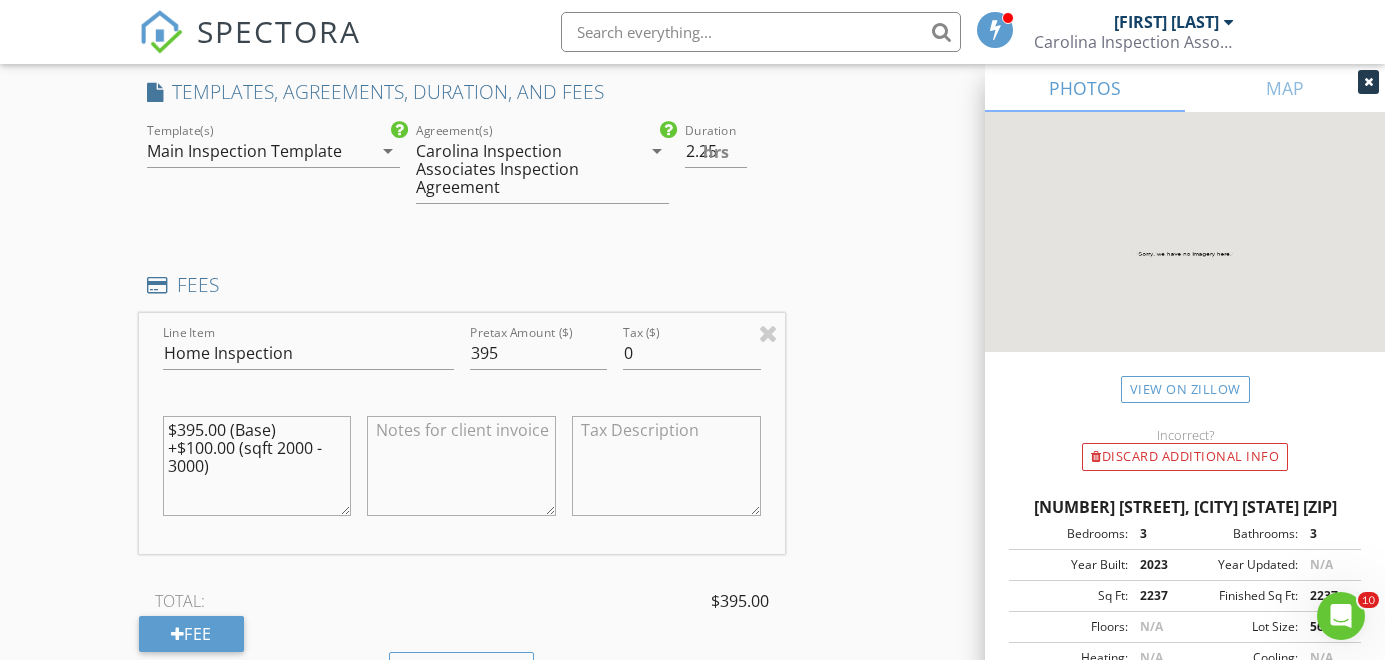 click on "$395.00 (Base)
+$100.00 (sqft 2000 - 3000)" at bounding box center (257, 466) 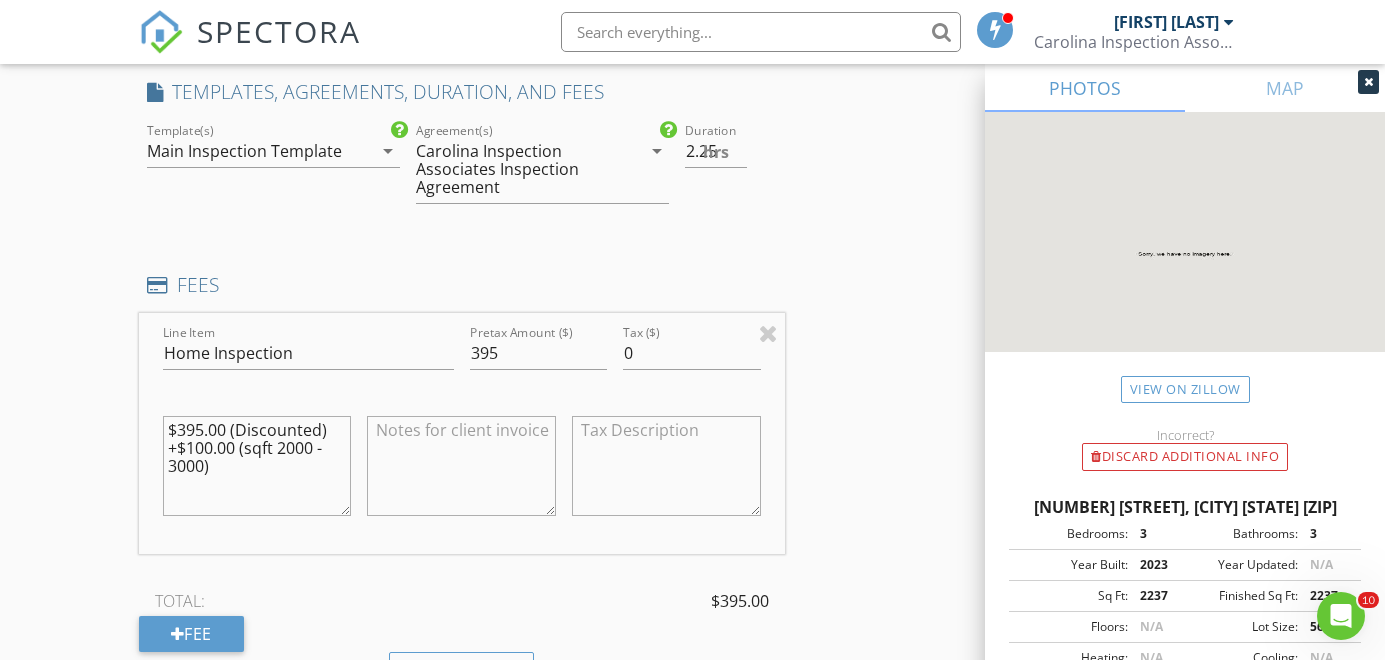 drag, startPoint x: 169, startPoint y: 443, endPoint x: 256, endPoint y: 456, distance: 87.965904 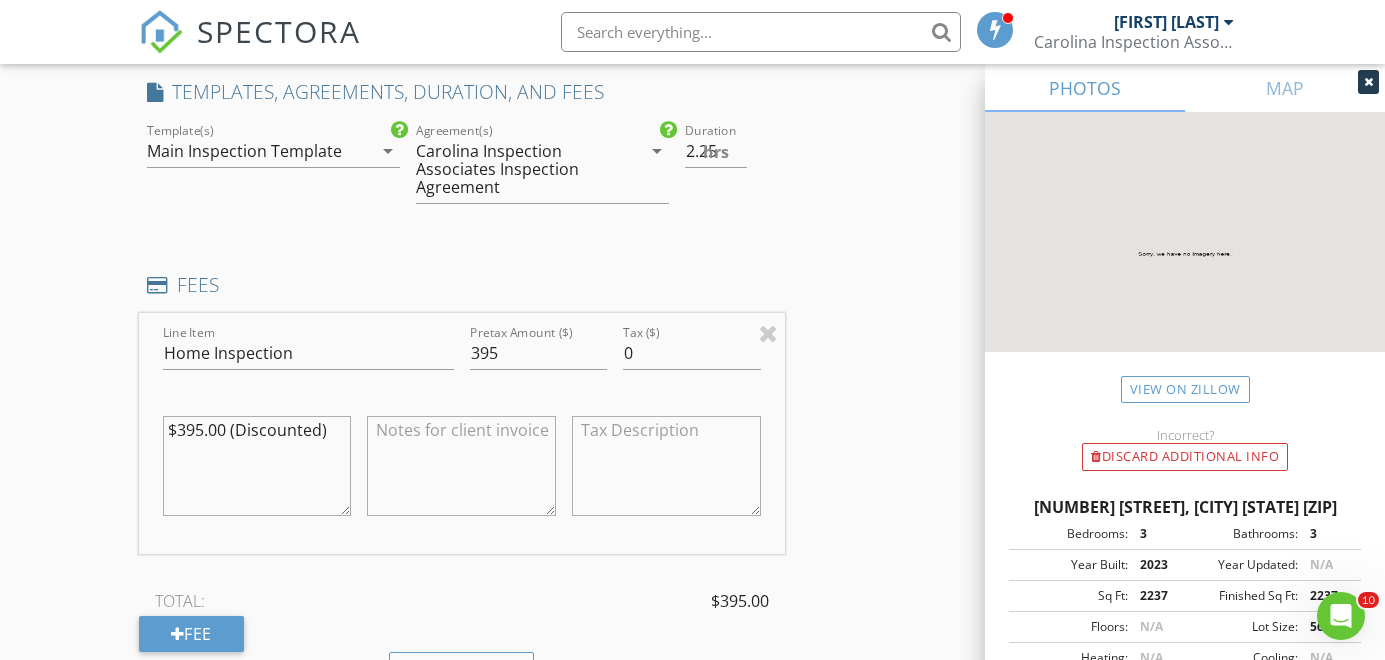 type on "$395.00 (Discounted)" 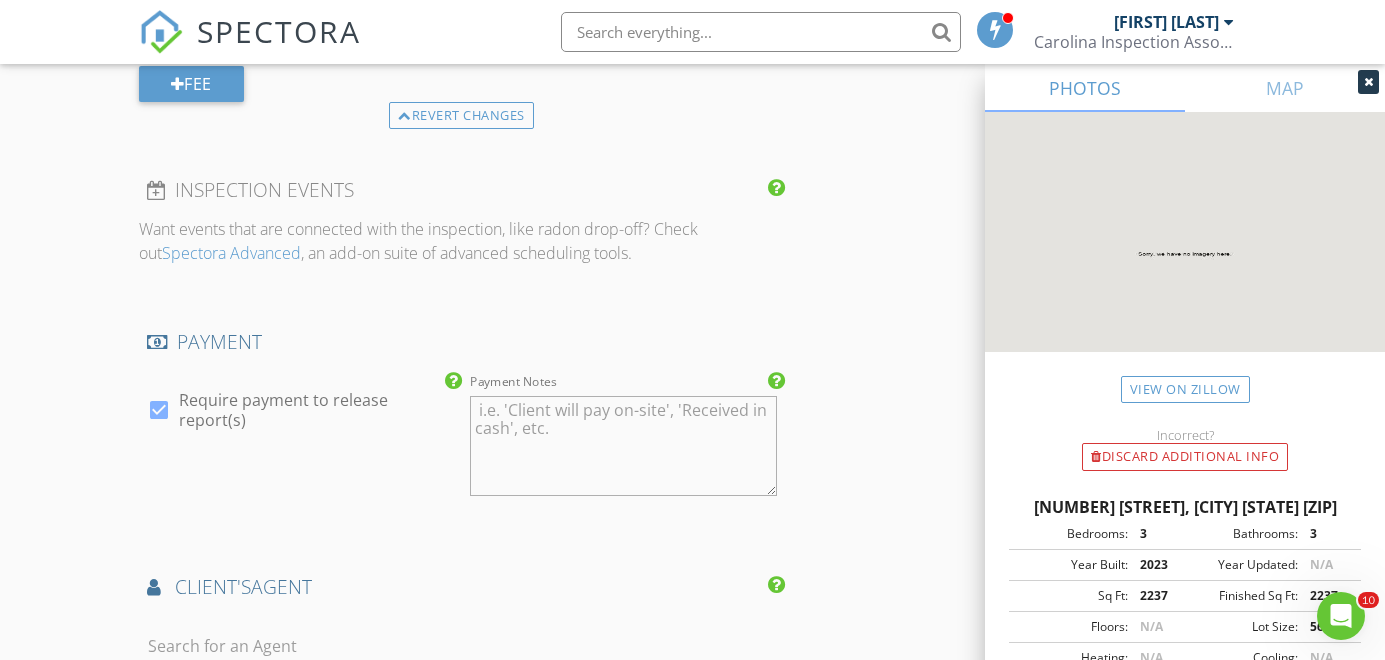 scroll, scrollTop: 2410, scrollLeft: 0, axis: vertical 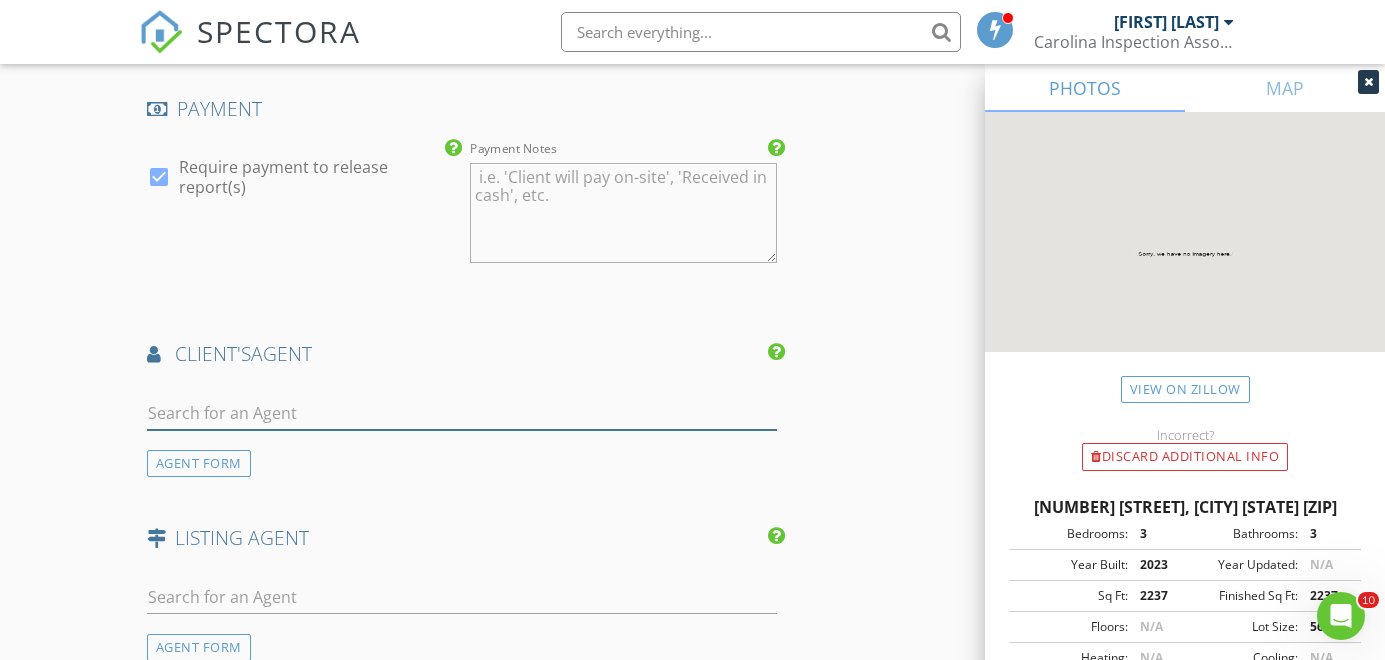 click at bounding box center (462, 413) 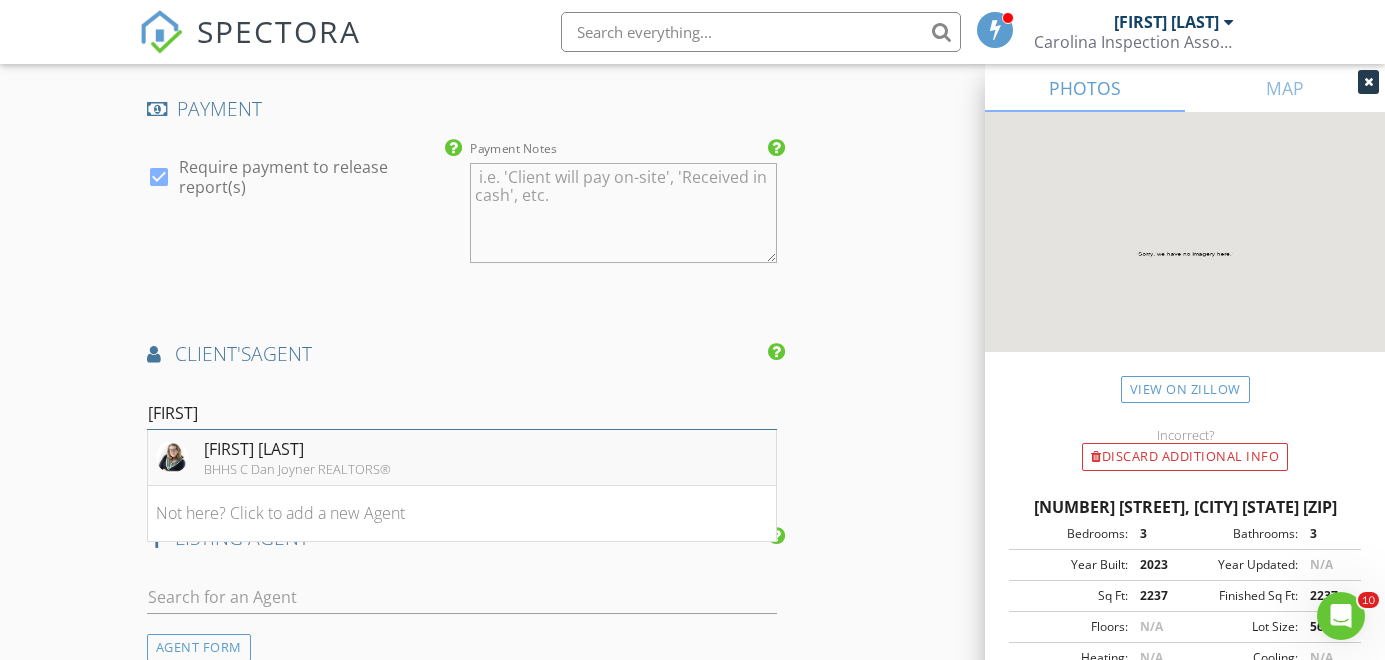 type on "betsy" 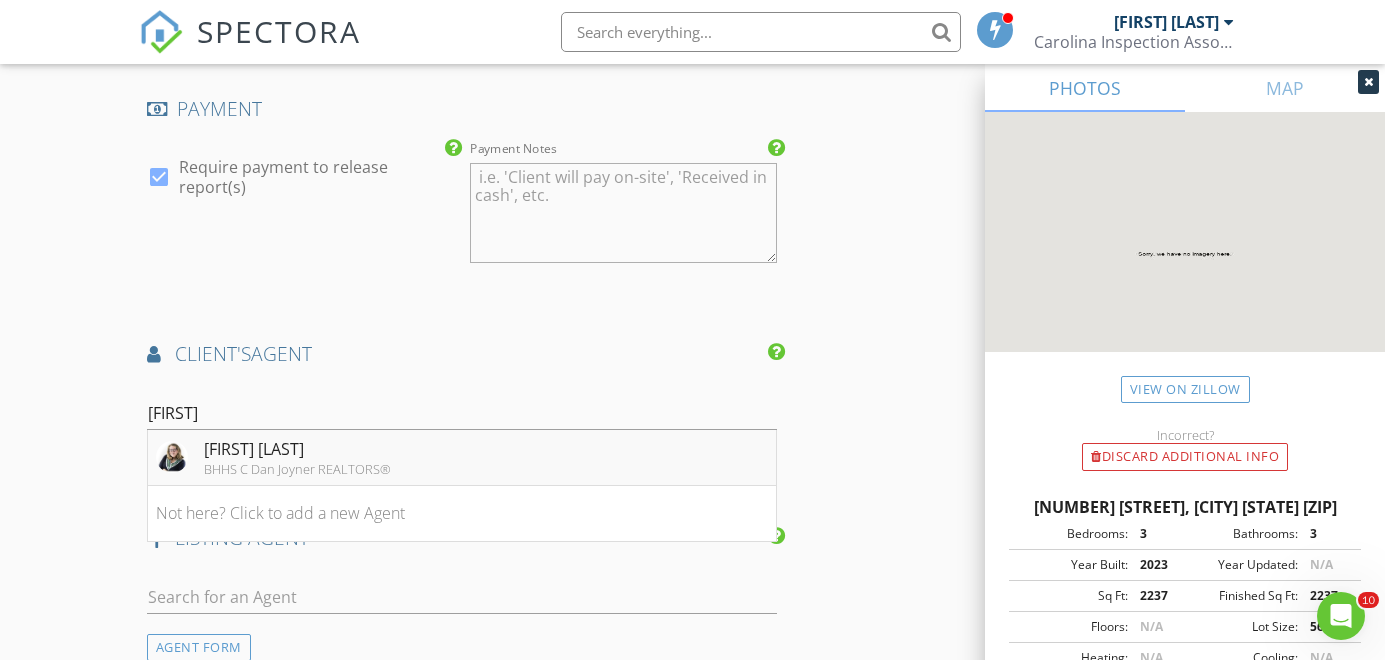 click on "BHHS C Dan Joyner REALTORS®" at bounding box center (297, 469) 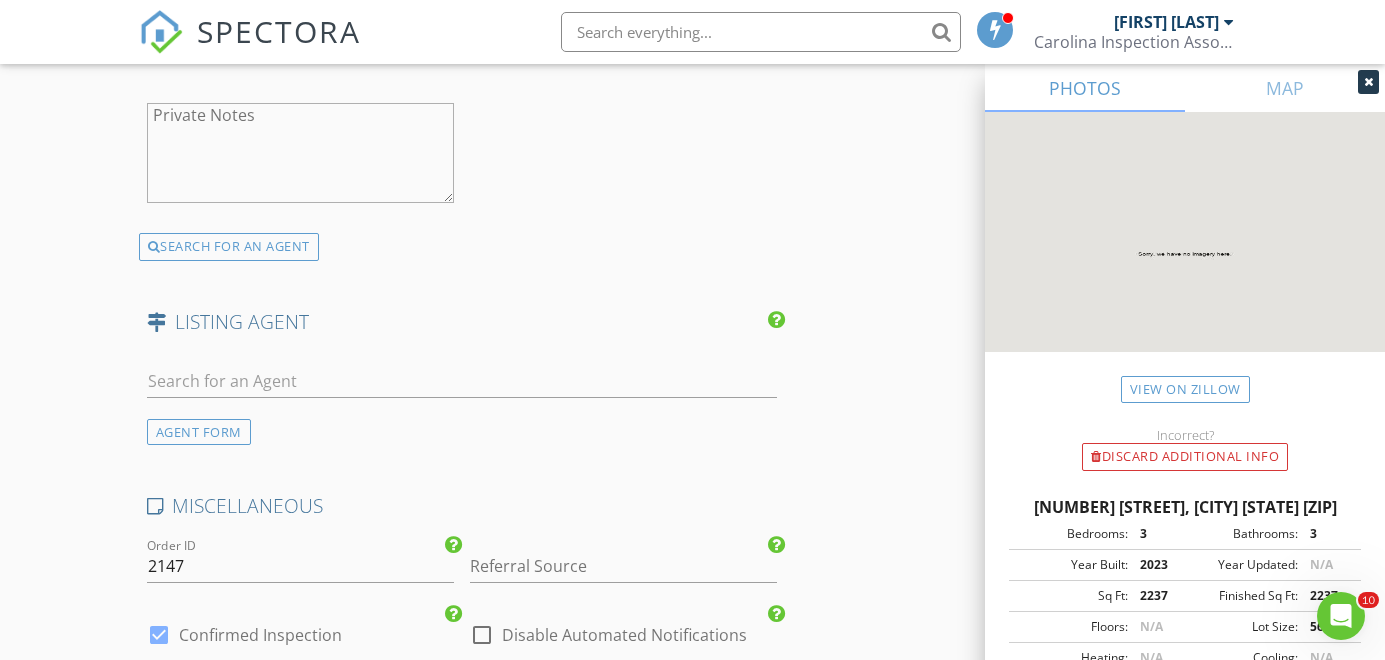 scroll, scrollTop: 3190, scrollLeft: 0, axis: vertical 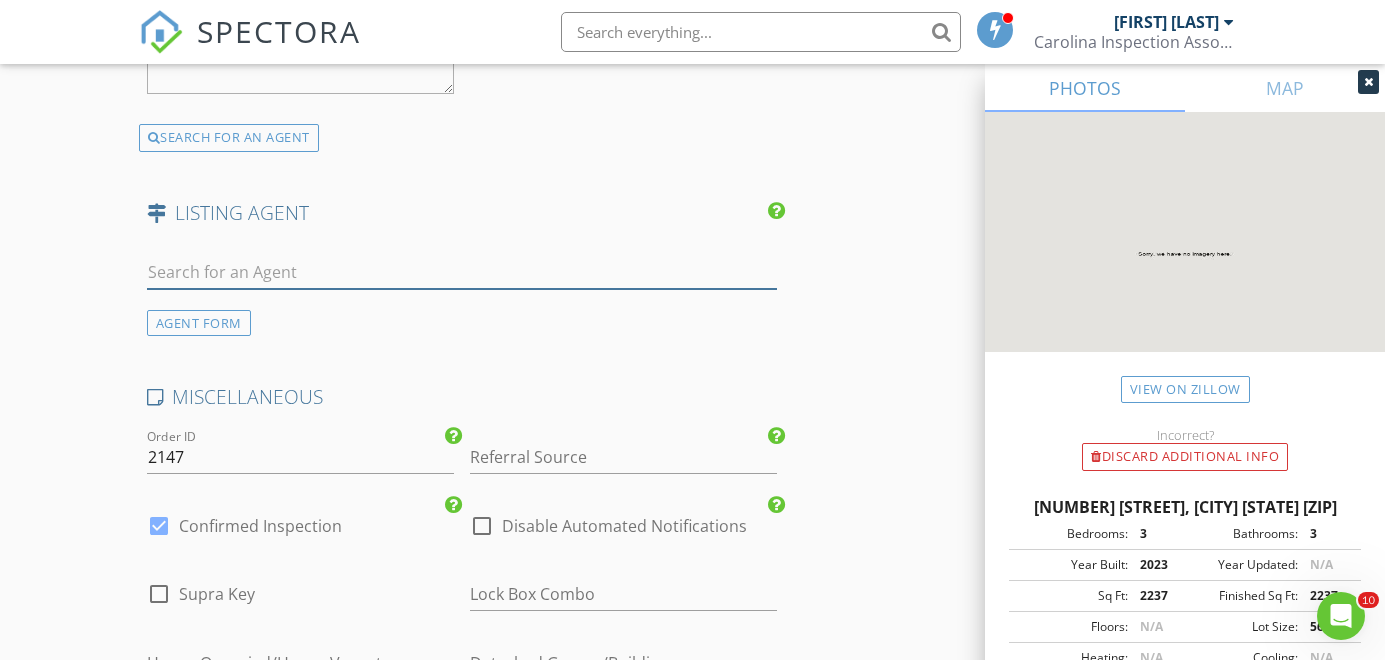 click at bounding box center (462, 272) 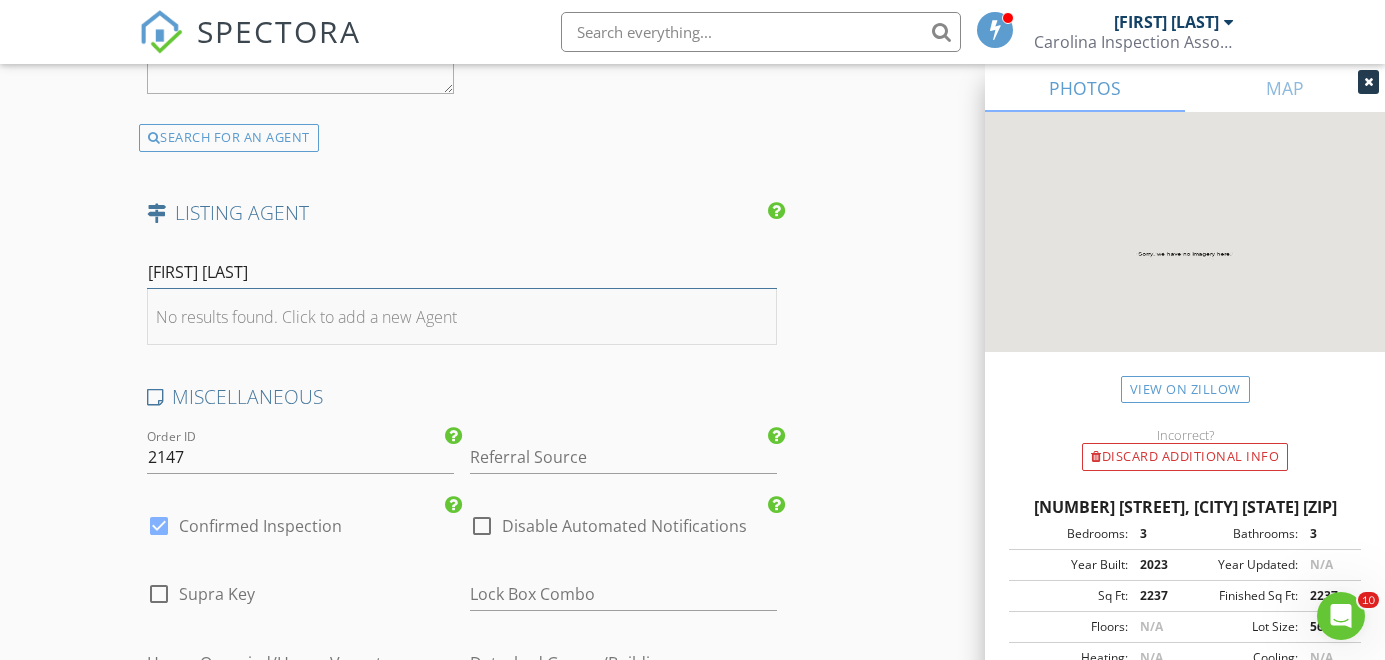 type on "[FIRST] [LAST]" 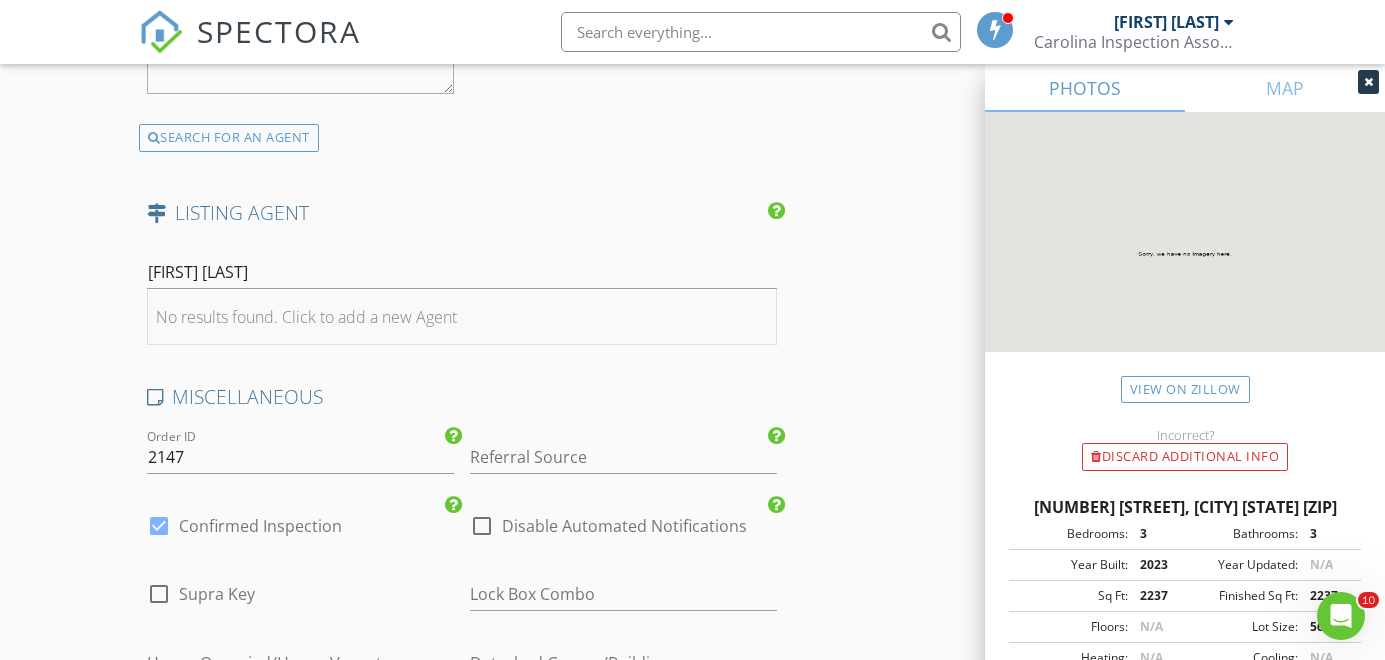 click on "No results found. Click to add a new Agent" at bounding box center (306, 317) 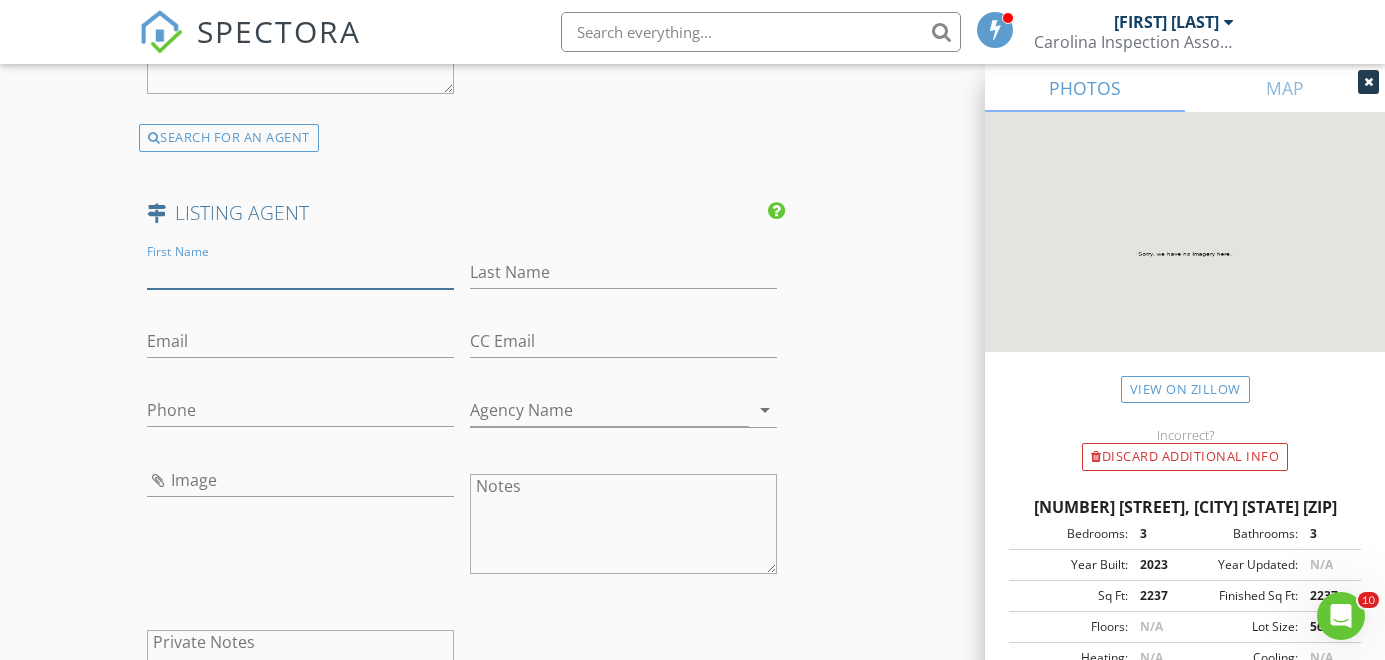 paste on "[FIRST] [LAST]" 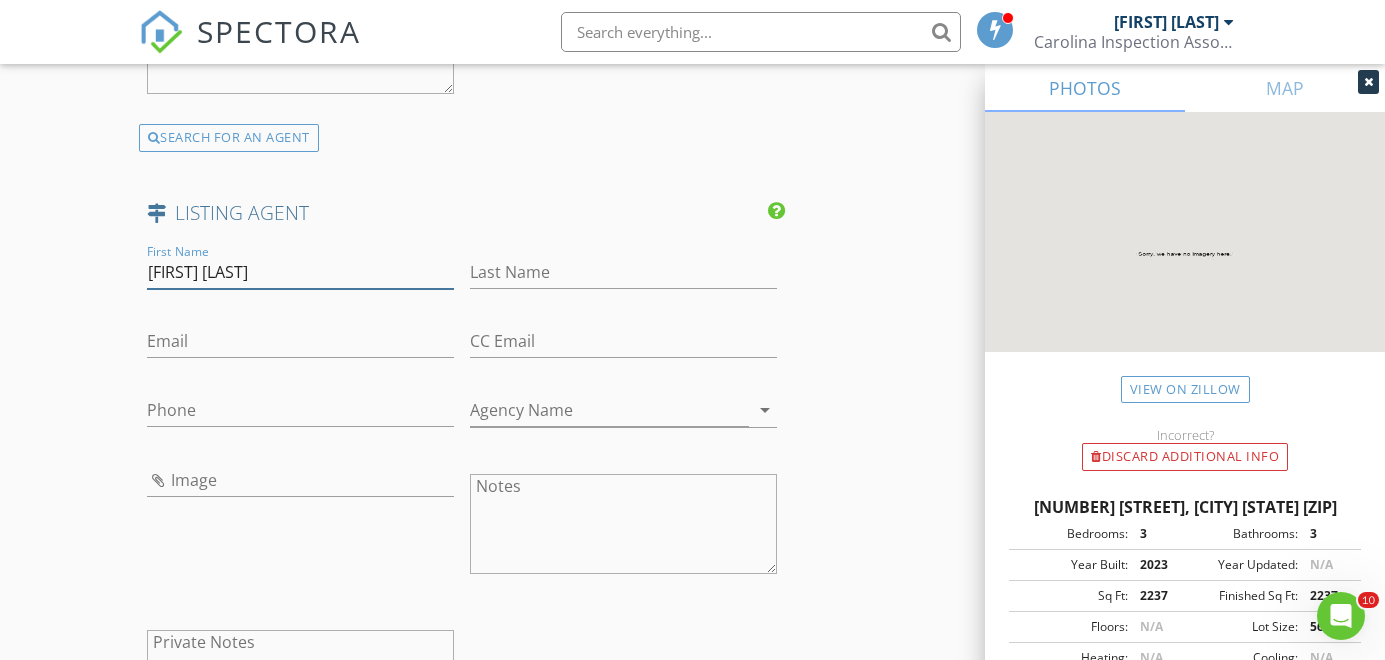 click on "[FIRST] [LAST]" at bounding box center (300, 272) 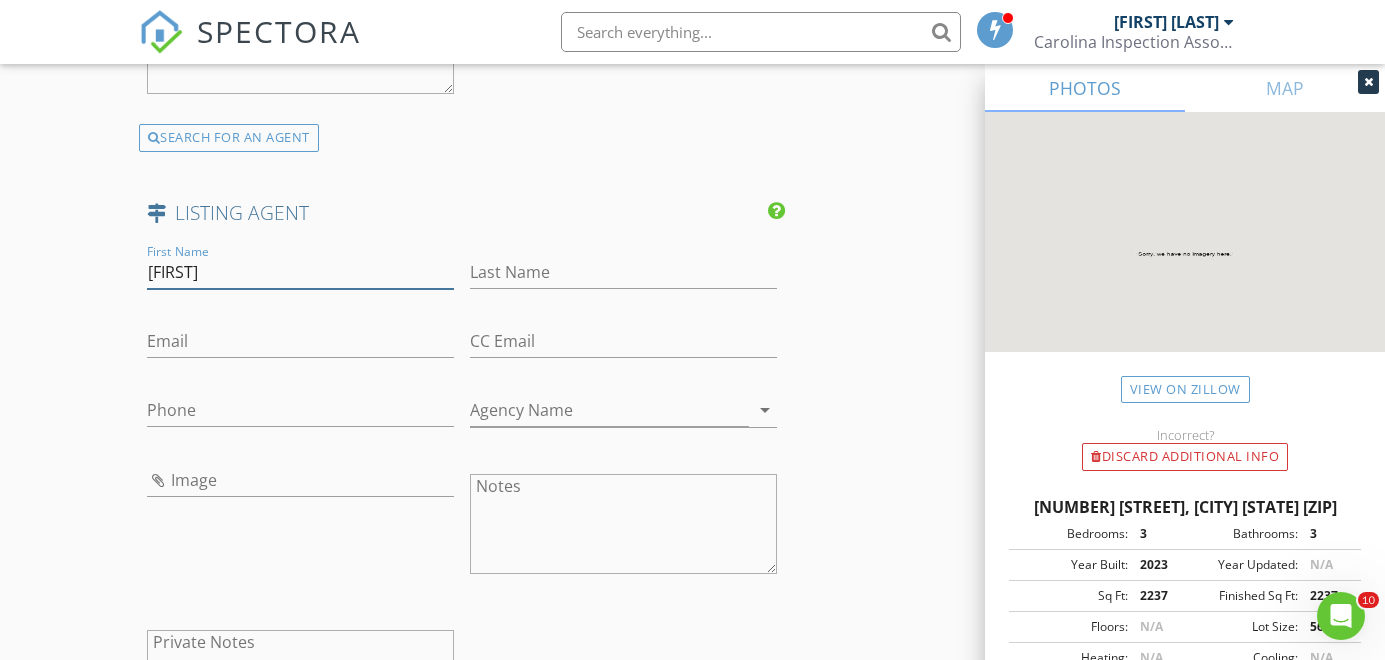 type on "Julie" 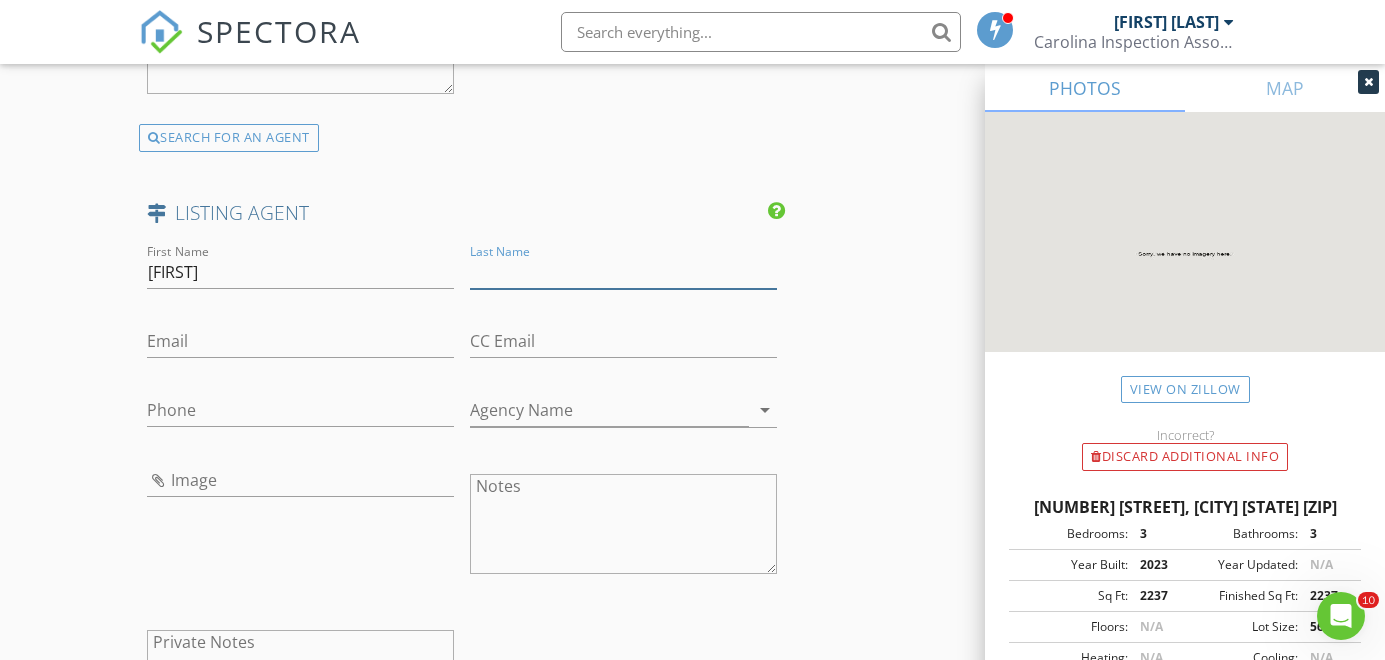 paste on "Ellis" 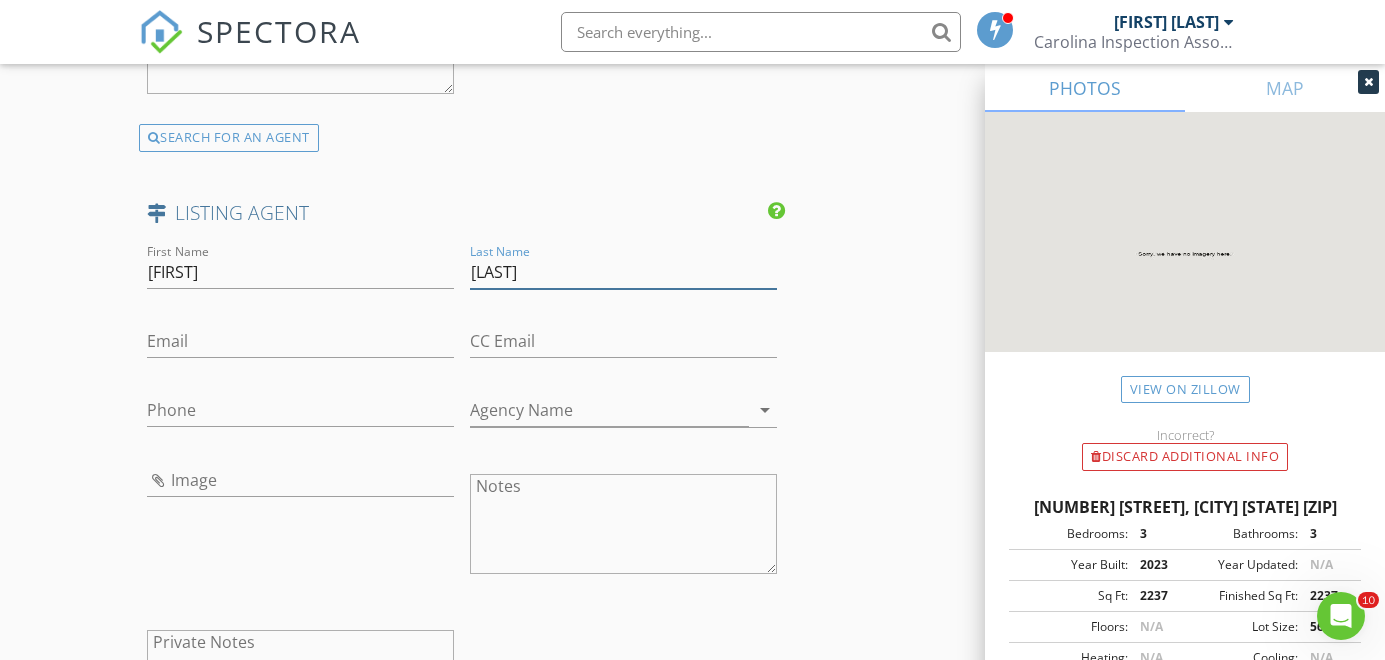 type on "Ellis" 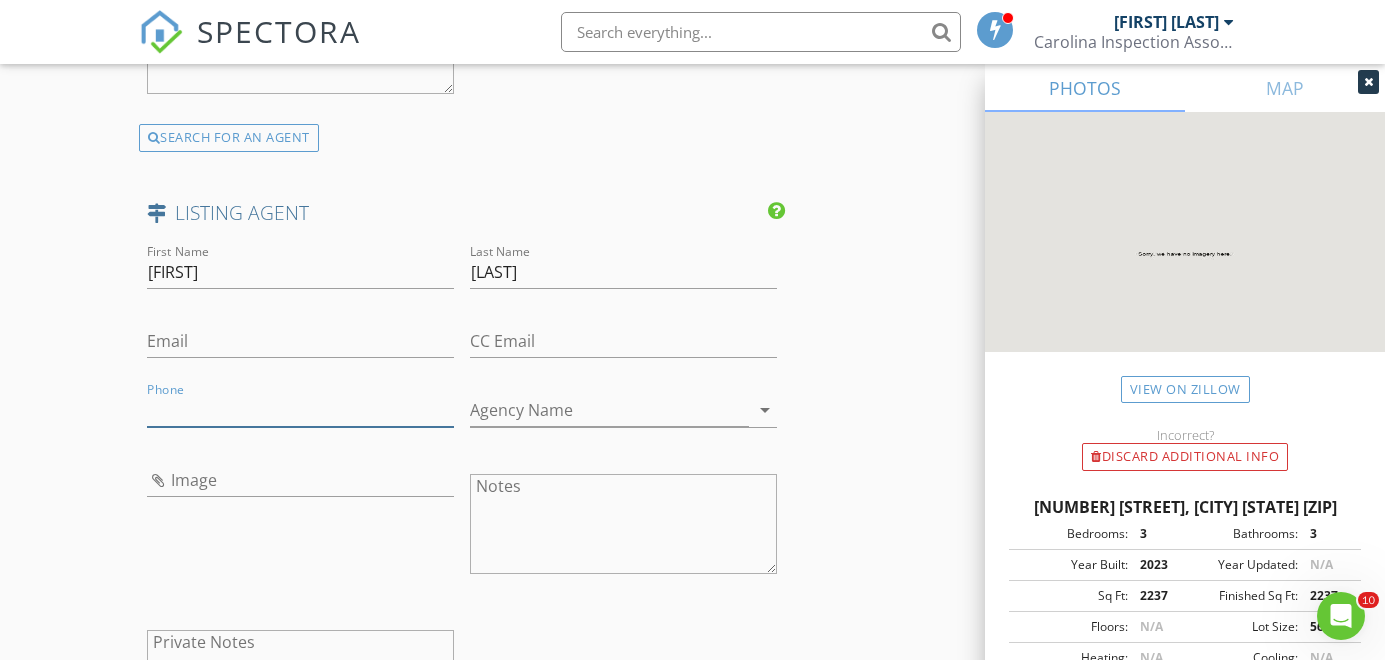 paste on "[PHONE]" 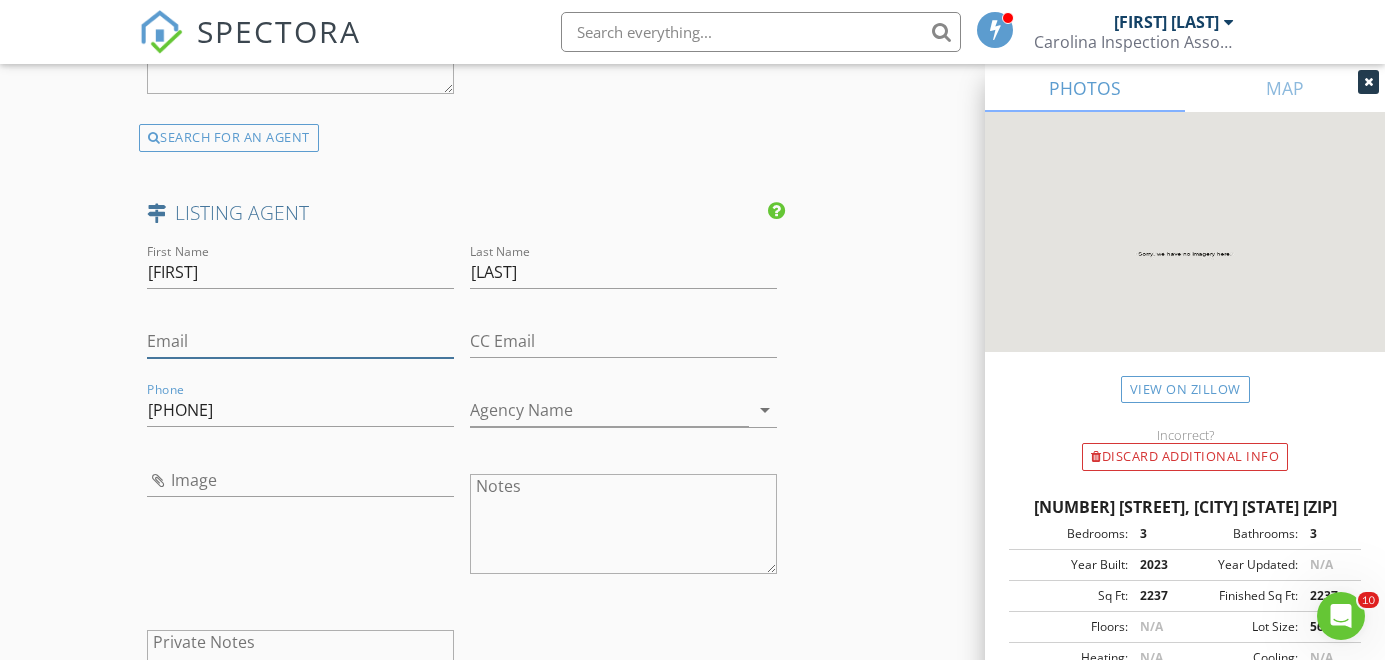 paste on "864-520-8568 ; Email: jellis@cbcaine.com" 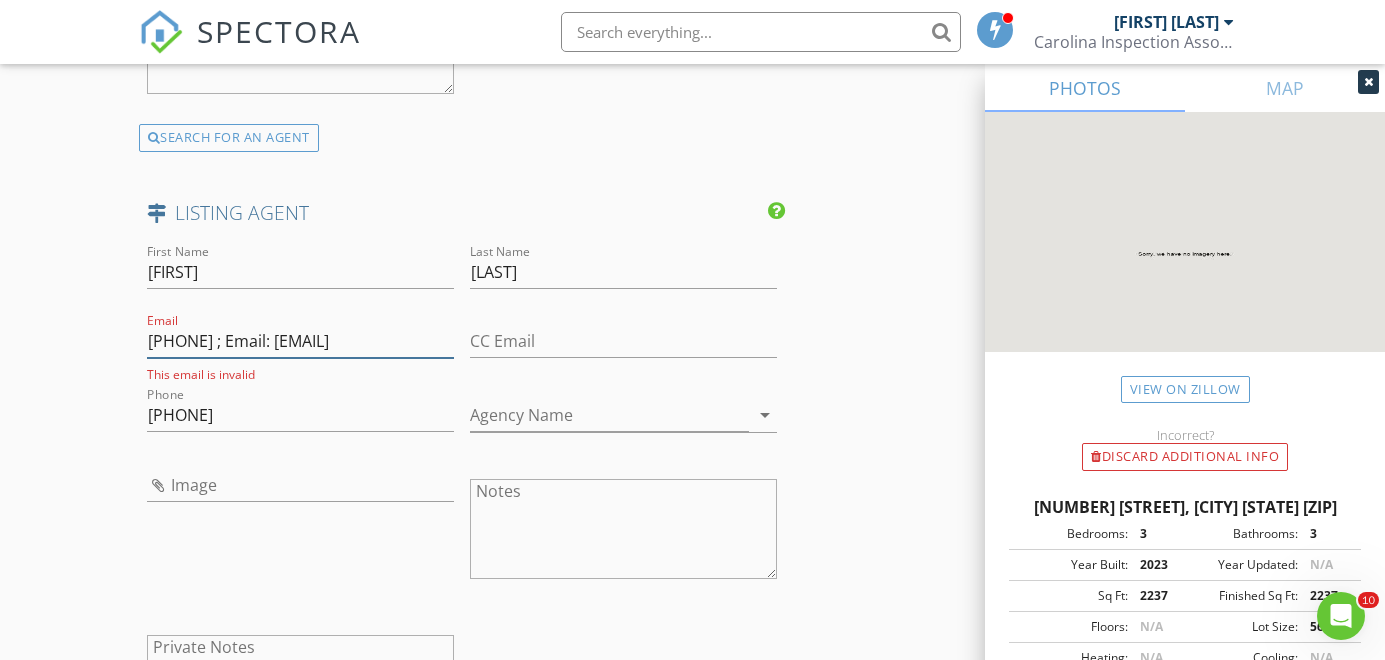 drag, startPoint x: 288, startPoint y: 332, endPoint x: 4, endPoint y: 337, distance: 284.044 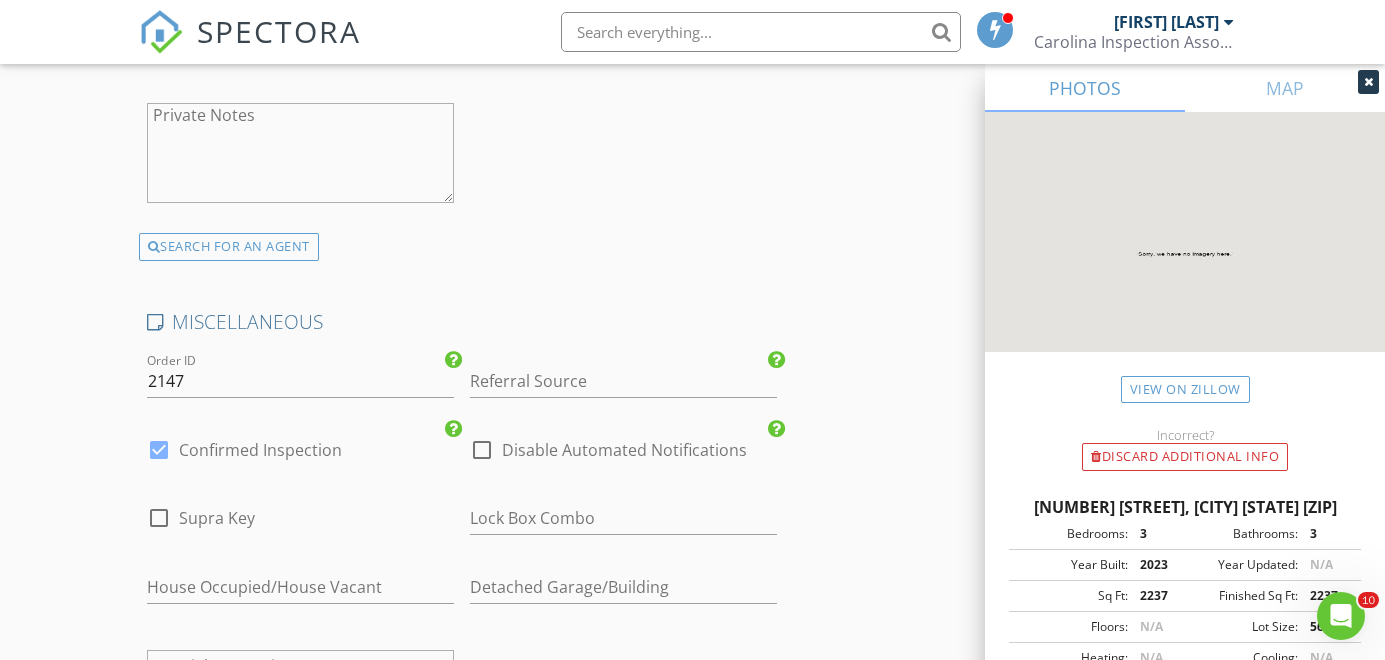 scroll, scrollTop: 3733, scrollLeft: 0, axis: vertical 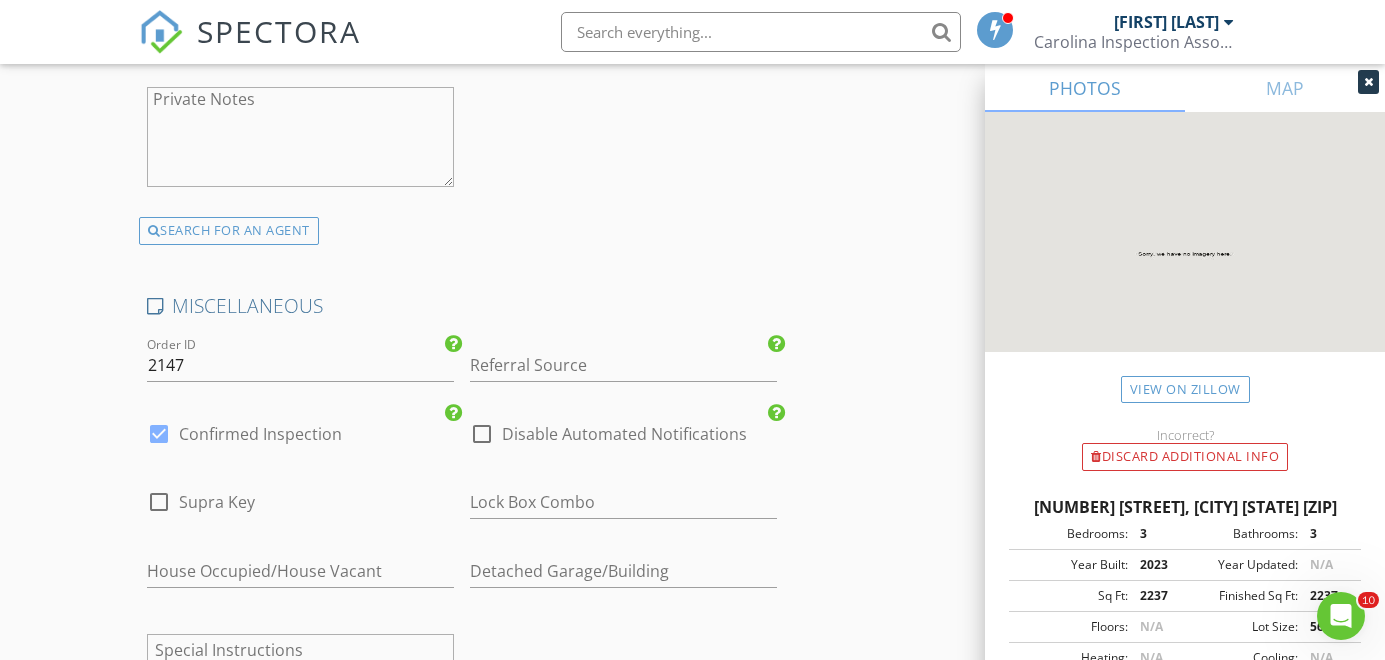 type on "Jellis@cbcaine.com" 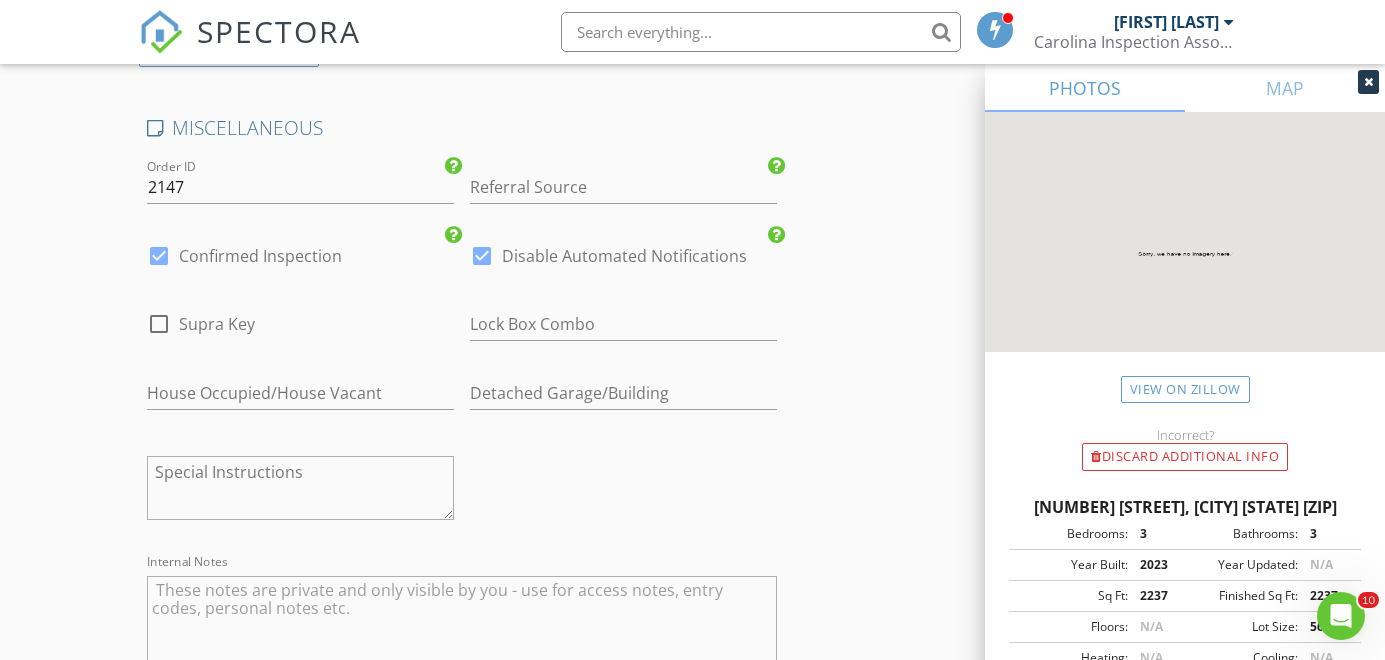 scroll, scrollTop: 3937, scrollLeft: 0, axis: vertical 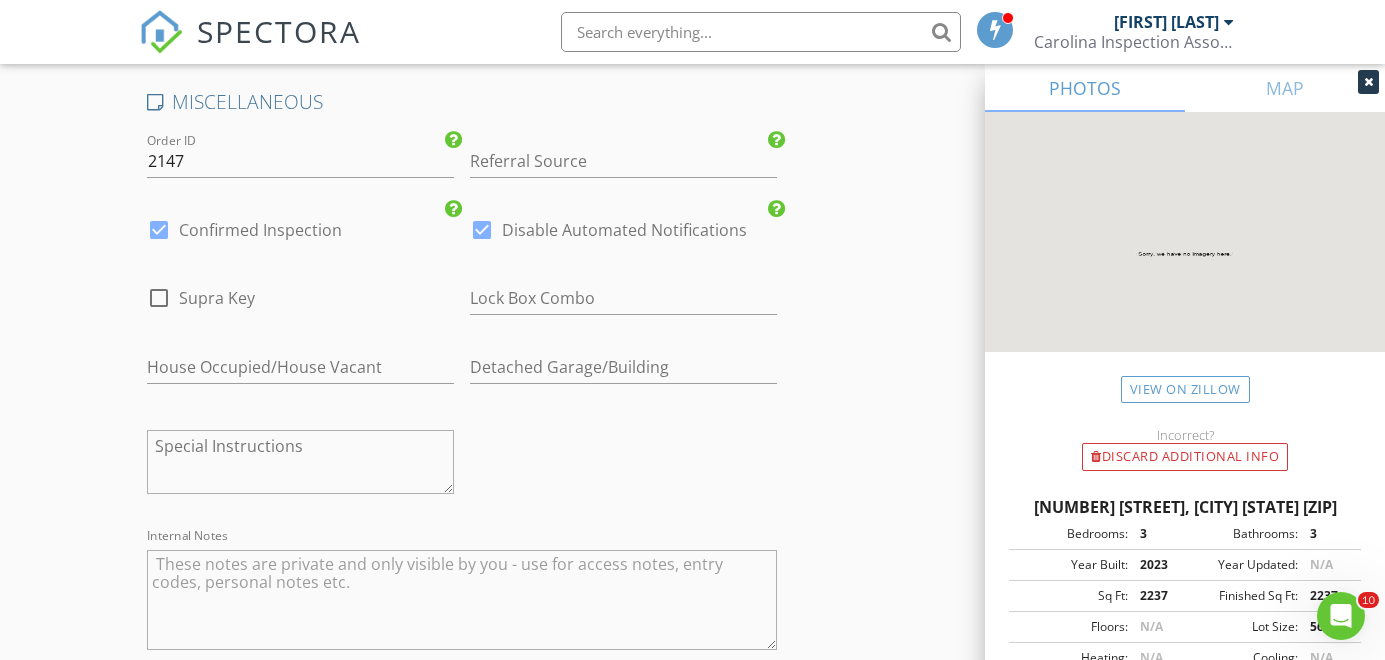 click at bounding box center (462, 600) 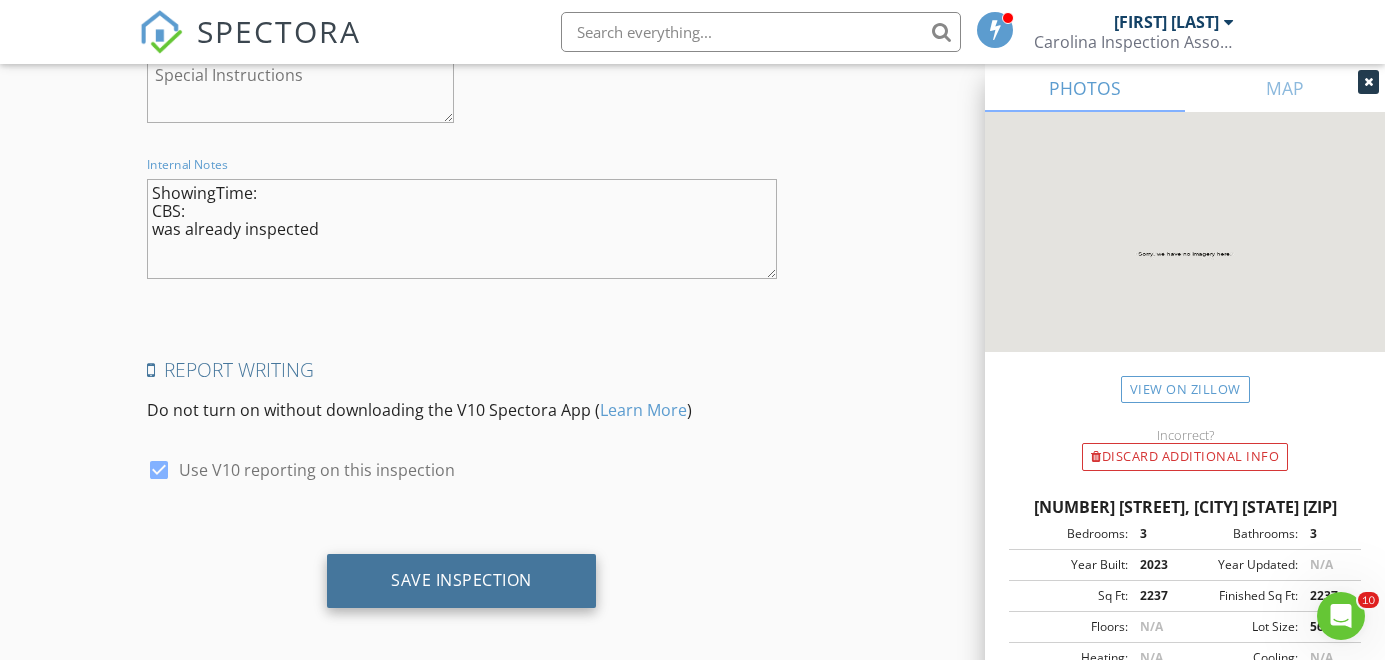 scroll, scrollTop: 4307, scrollLeft: 0, axis: vertical 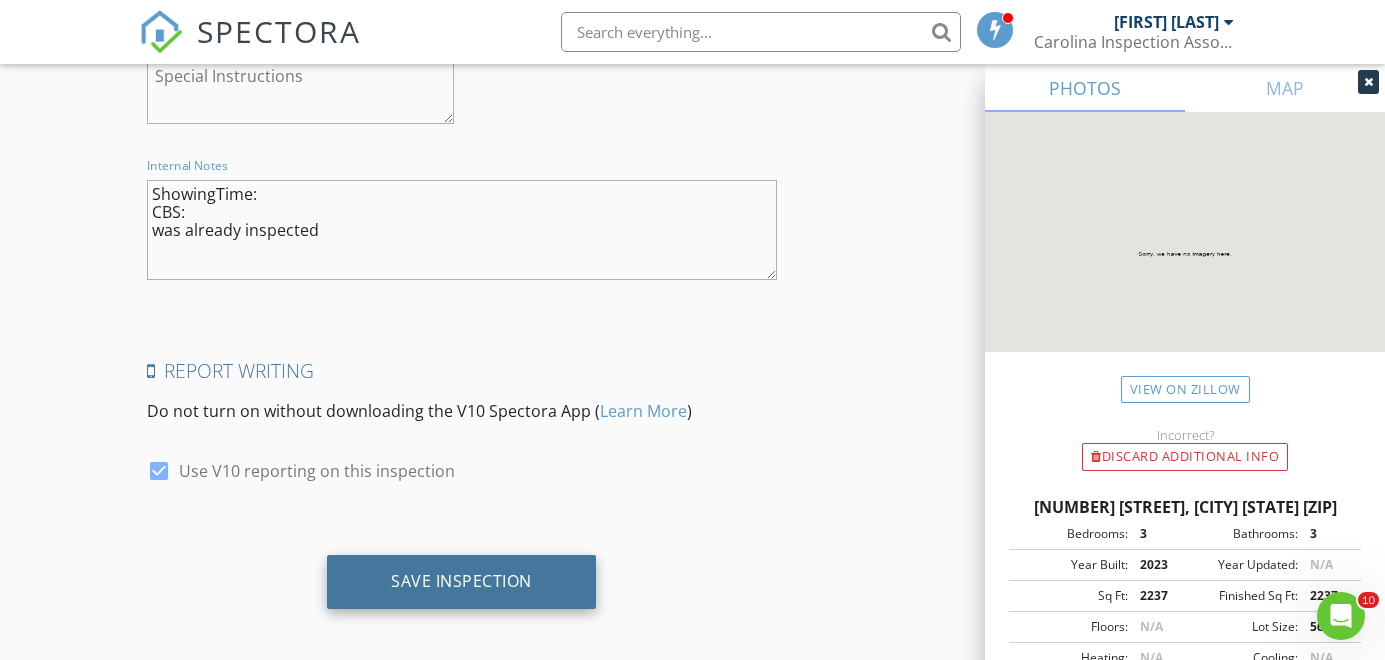 type on "ShowingTime:
CBS:
was already inspected" 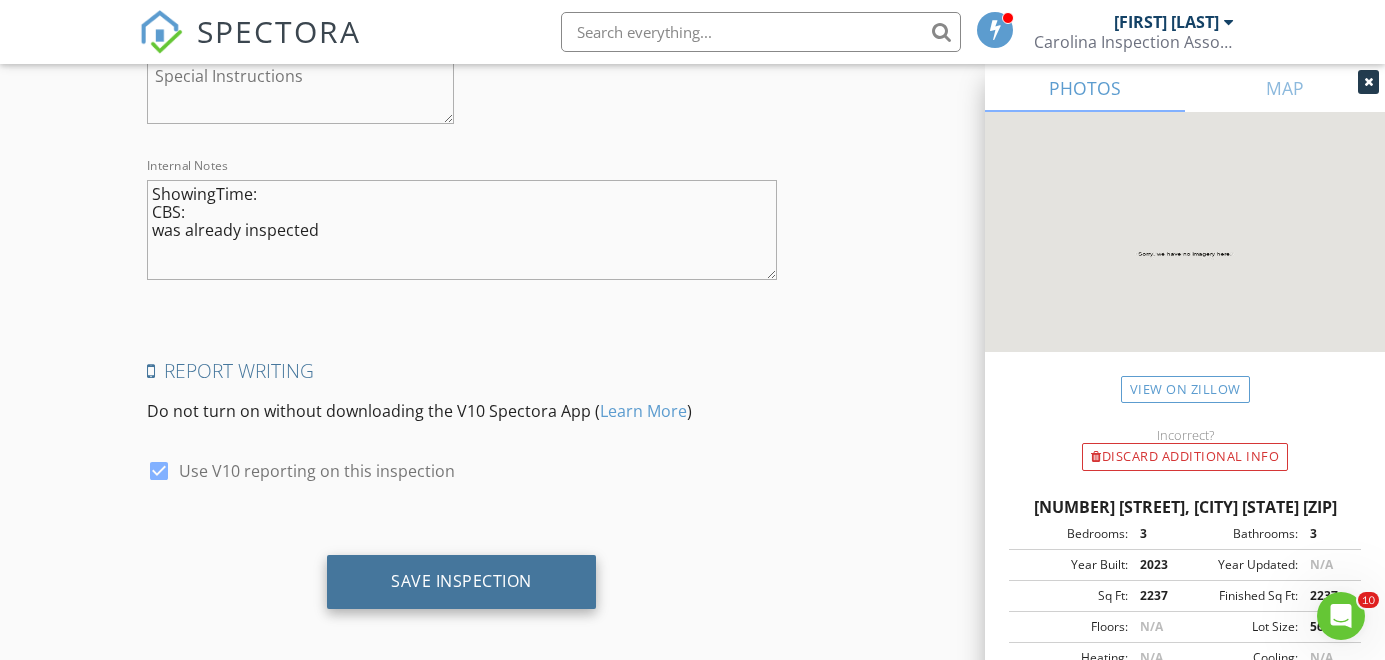 click on "Save Inspection" at bounding box center (461, 581) 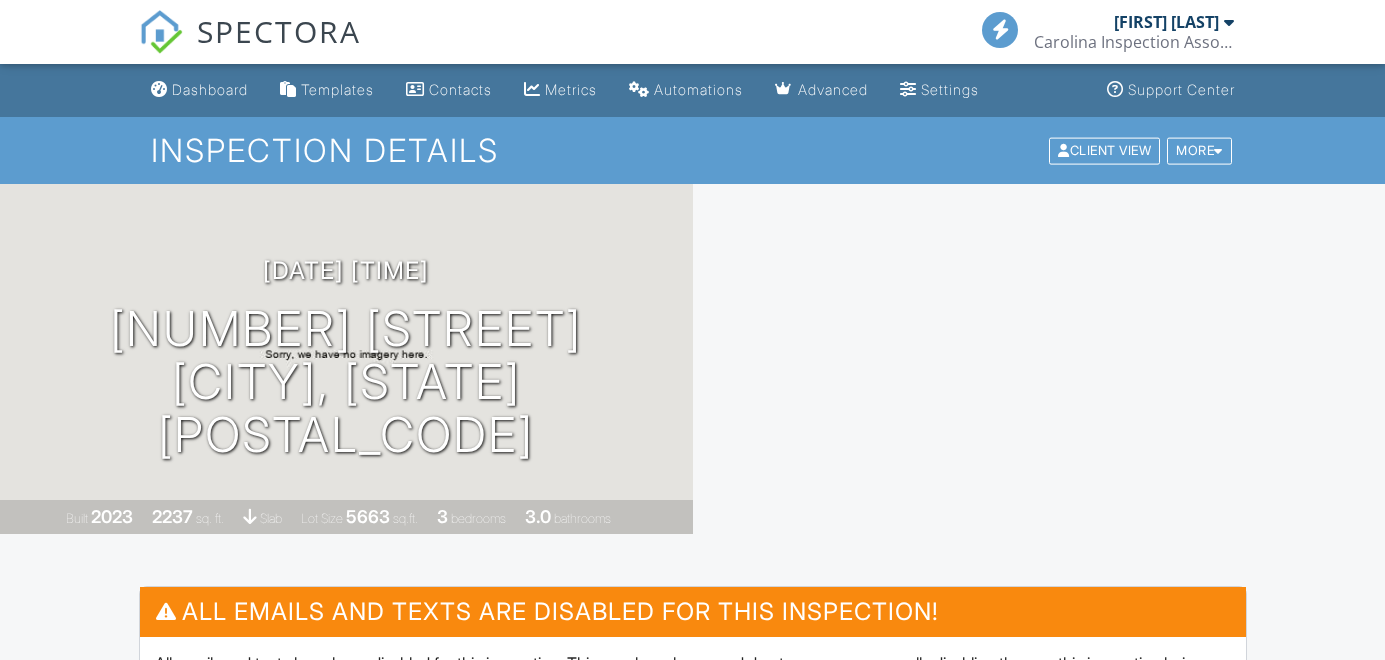 scroll, scrollTop: 0, scrollLeft: 0, axis: both 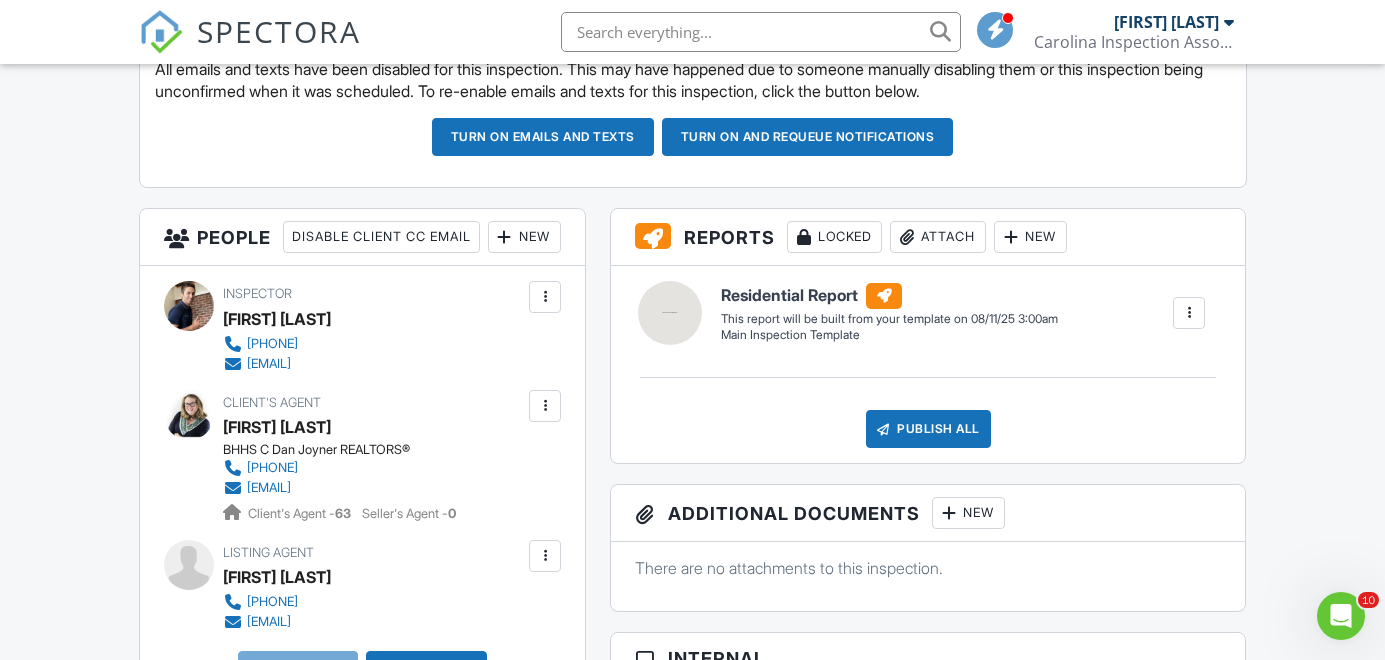 click on "New" at bounding box center (524, 237) 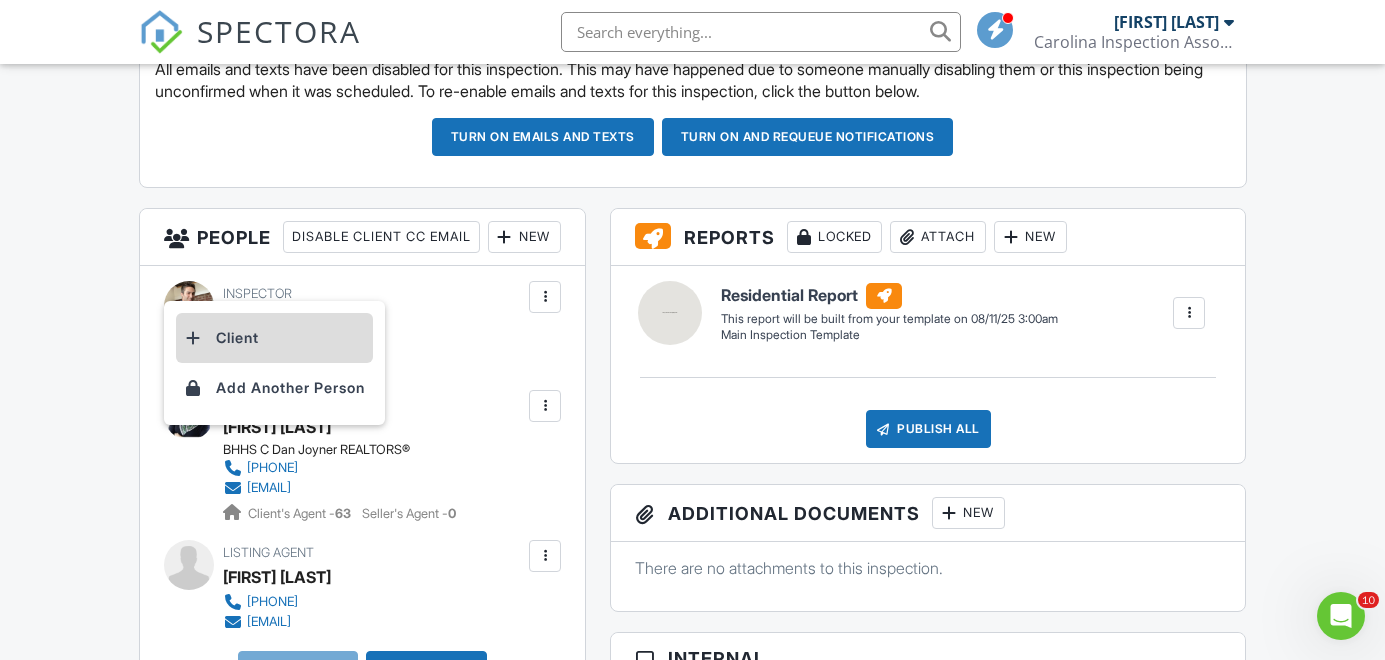 click on "Client" at bounding box center (274, 338) 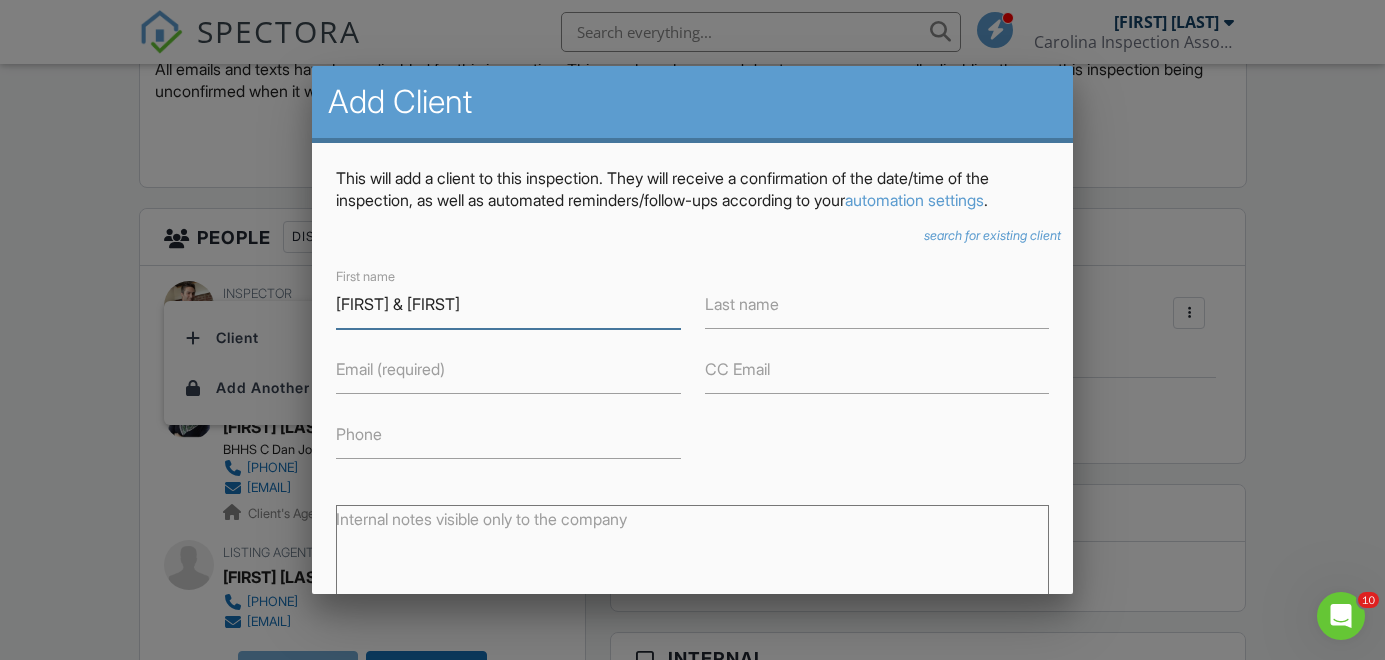 type on "[FIRST] & [FIRST]" 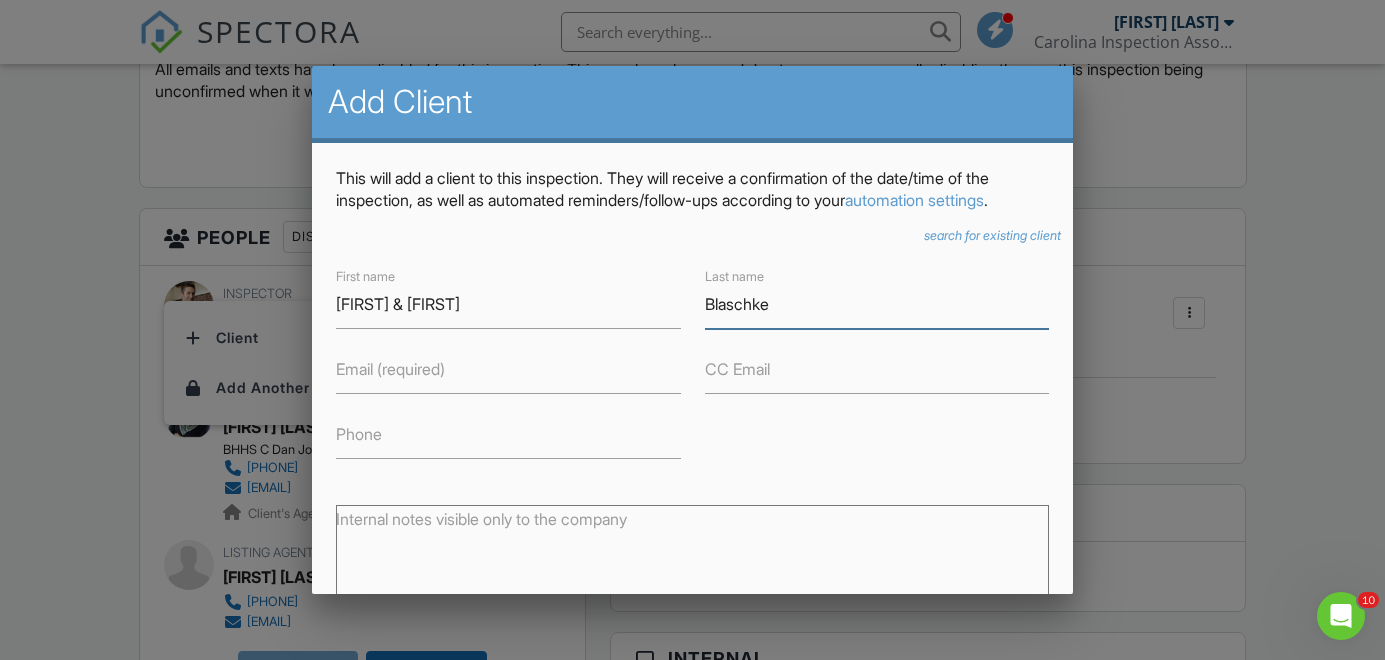 type on "Blaschke" 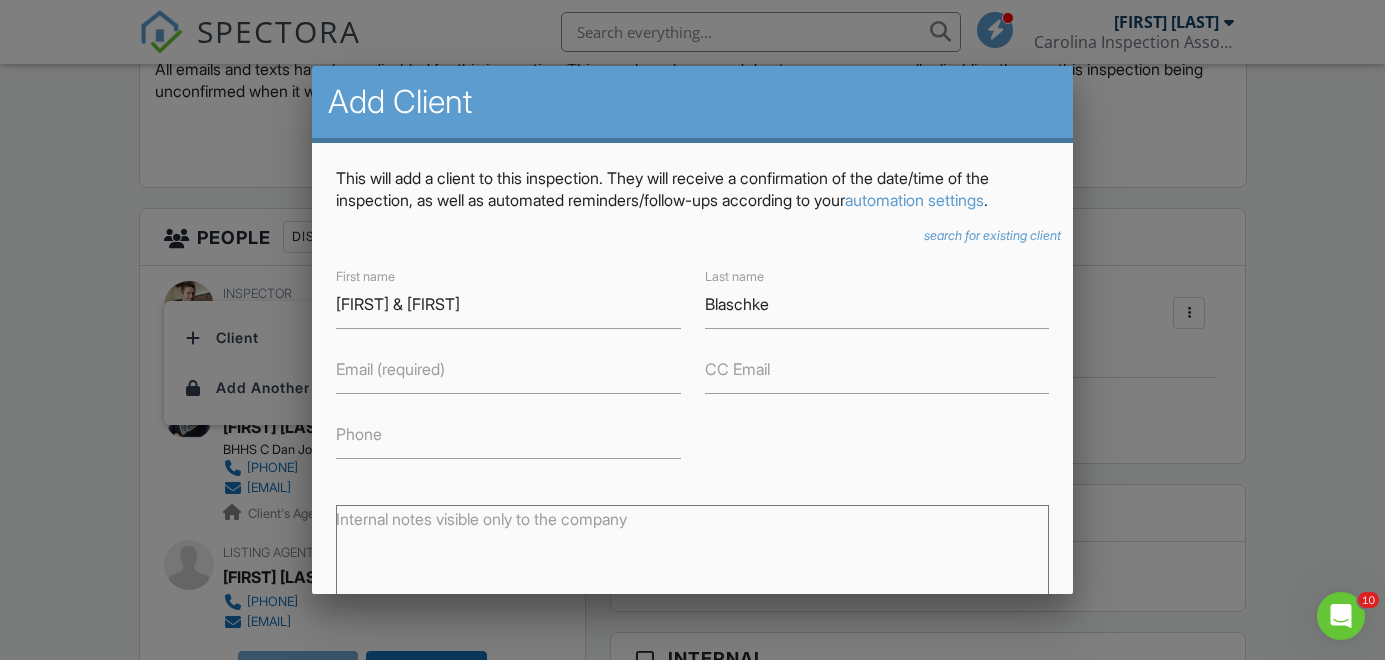 click on "Email (required)" at bounding box center (390, 369) 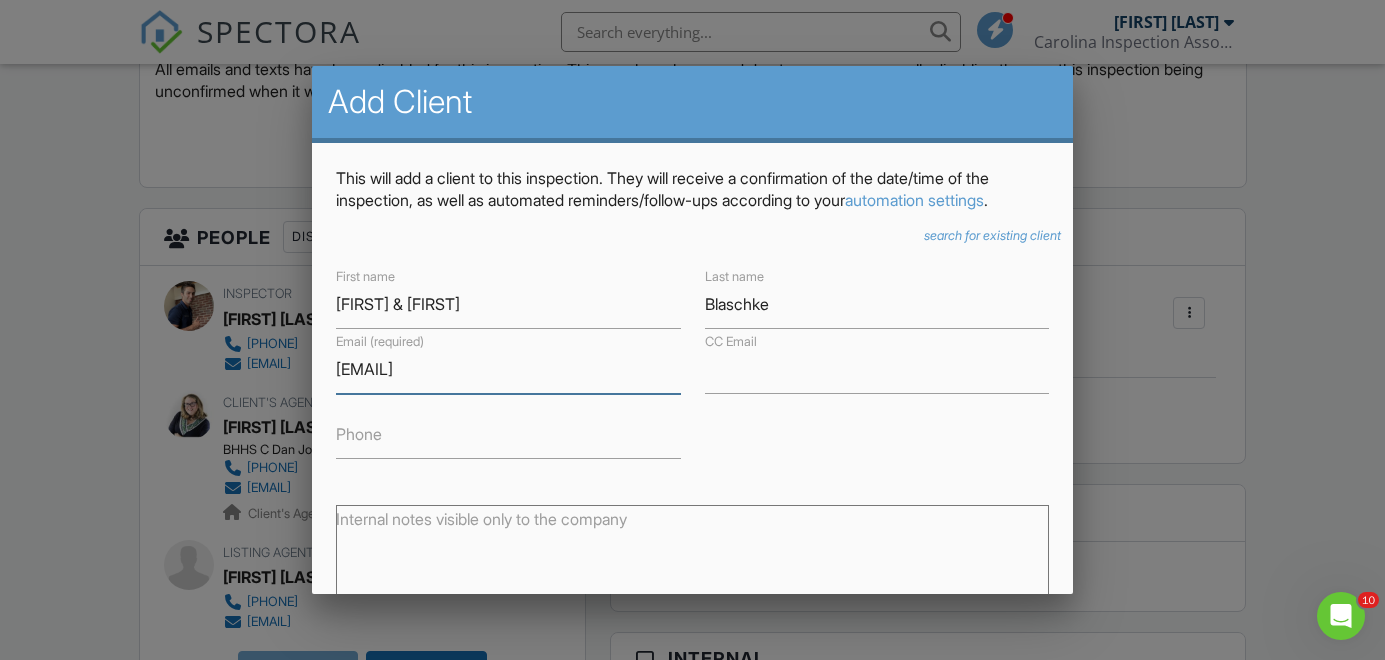click on "[EMAIL]" at bounding box center [508, 369] 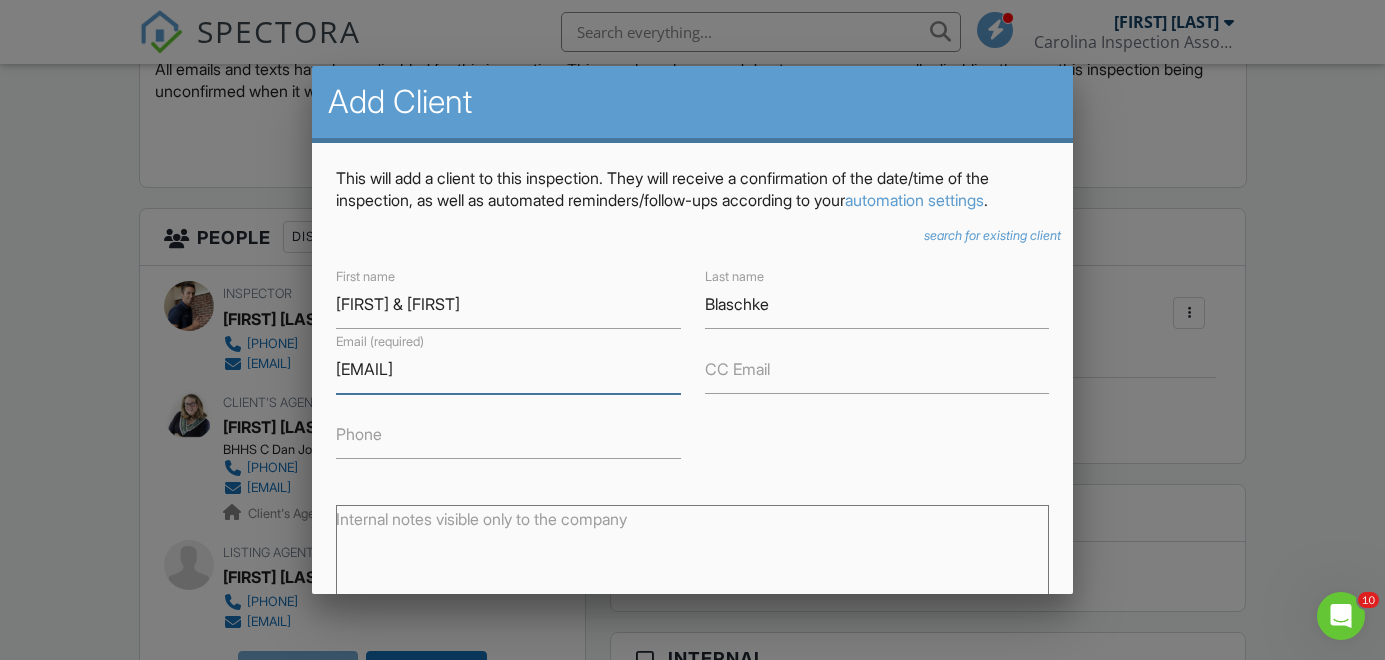 type on "[EMAIL]" 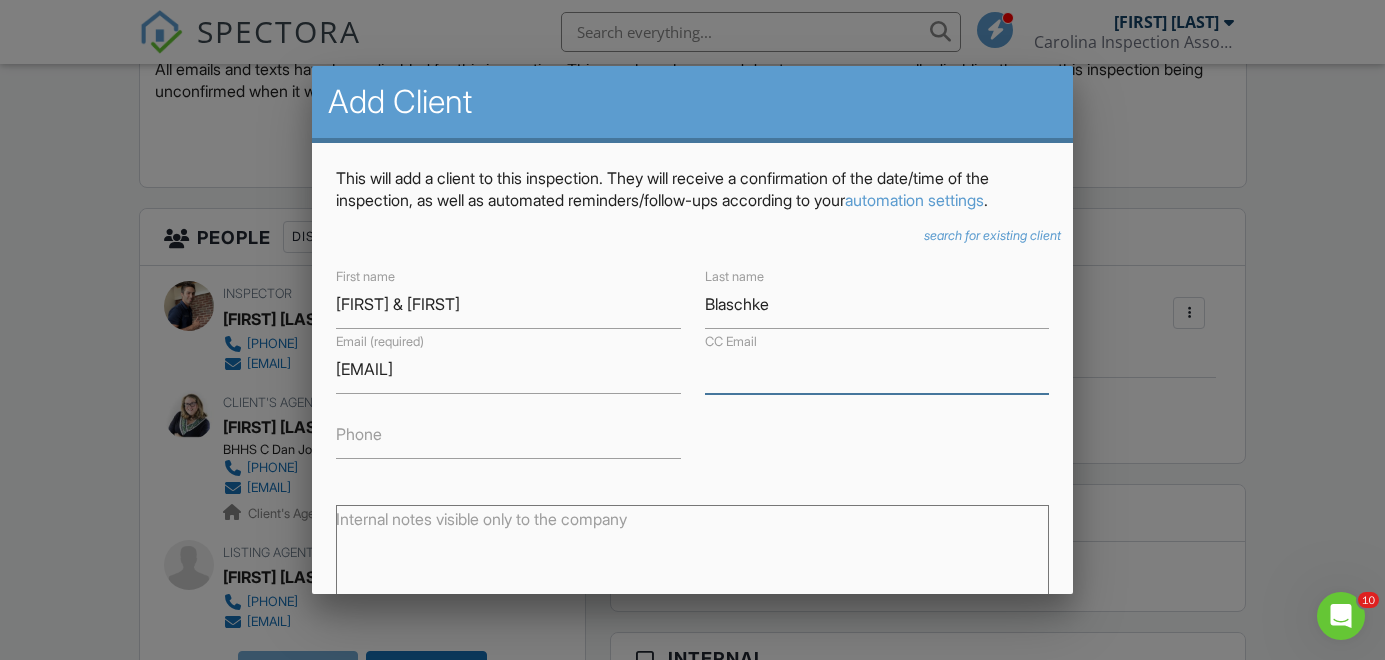 type on "L" 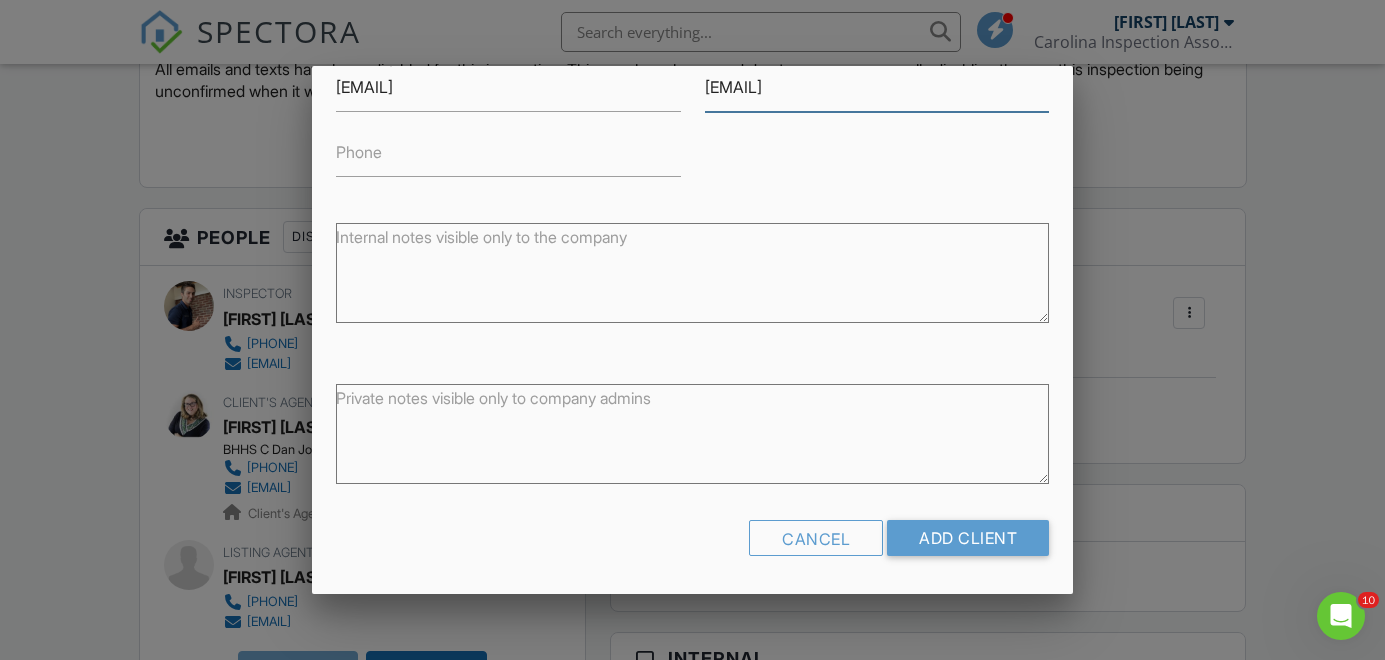 scroll, scrollTop: 281, scrollLeft: 0, axis: vertical 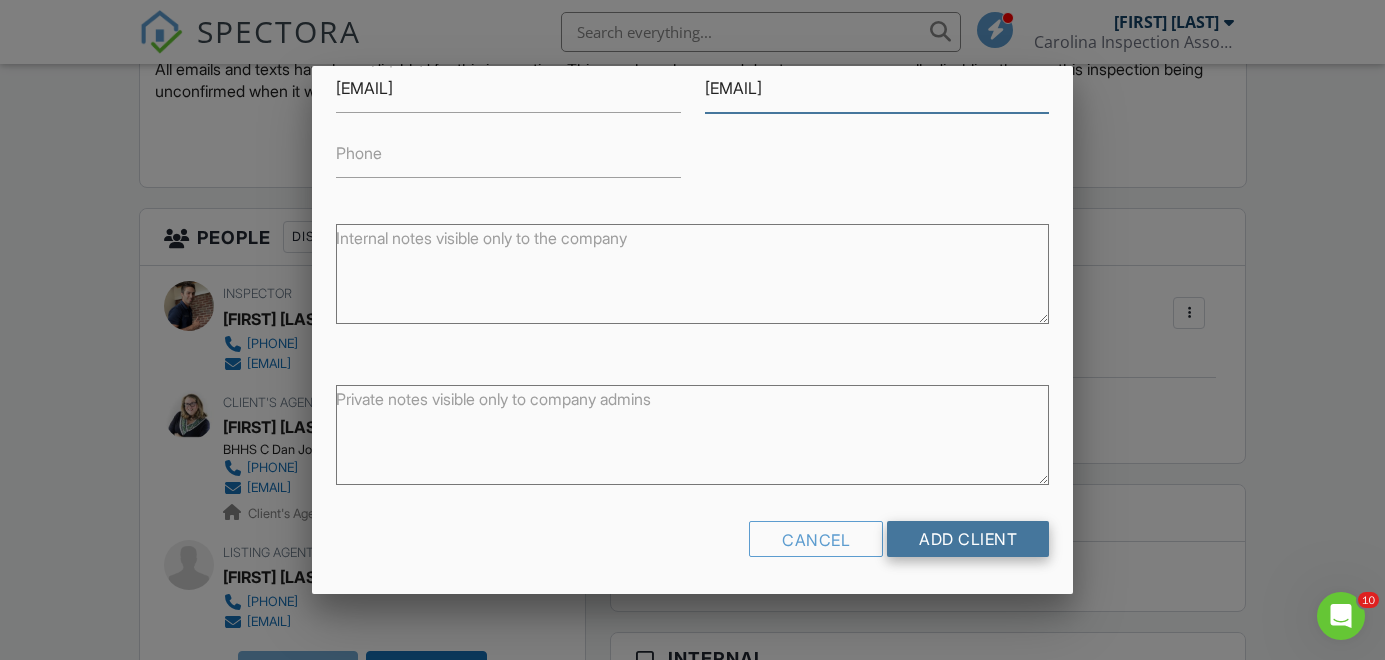 type on "[EMAIL]" 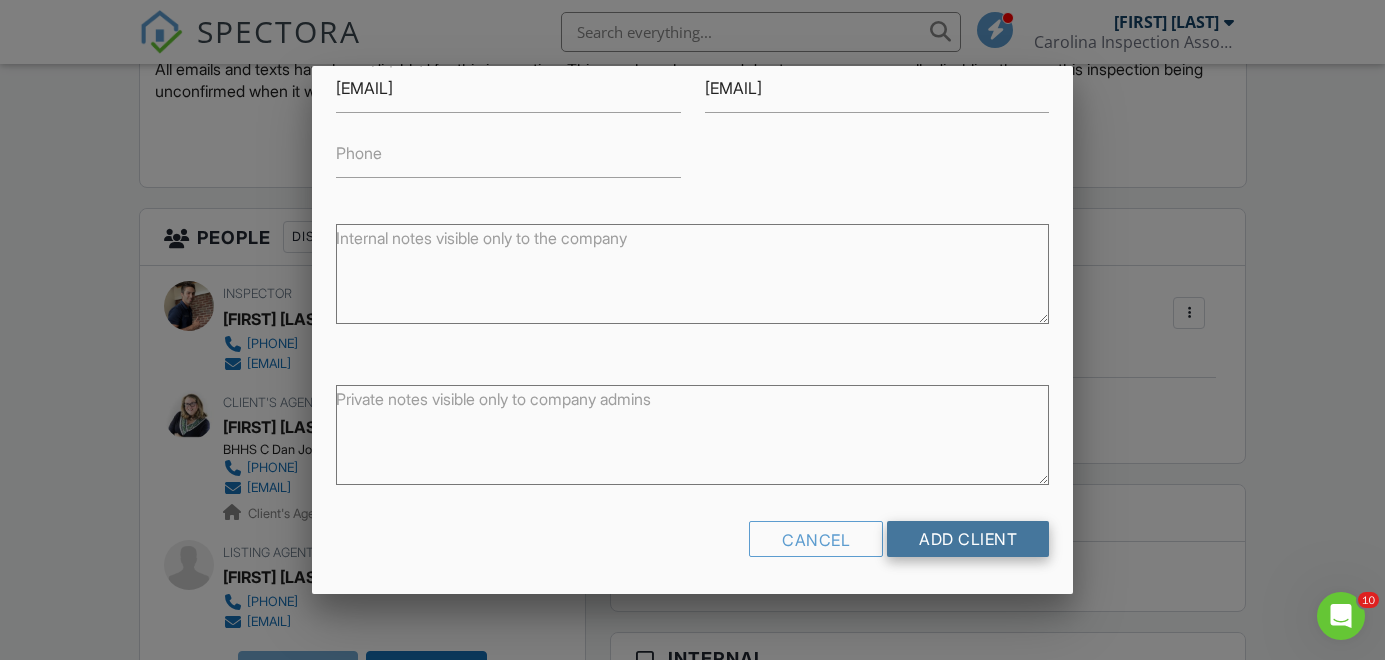 click on "Add Client" at bounding box center (968, 539) 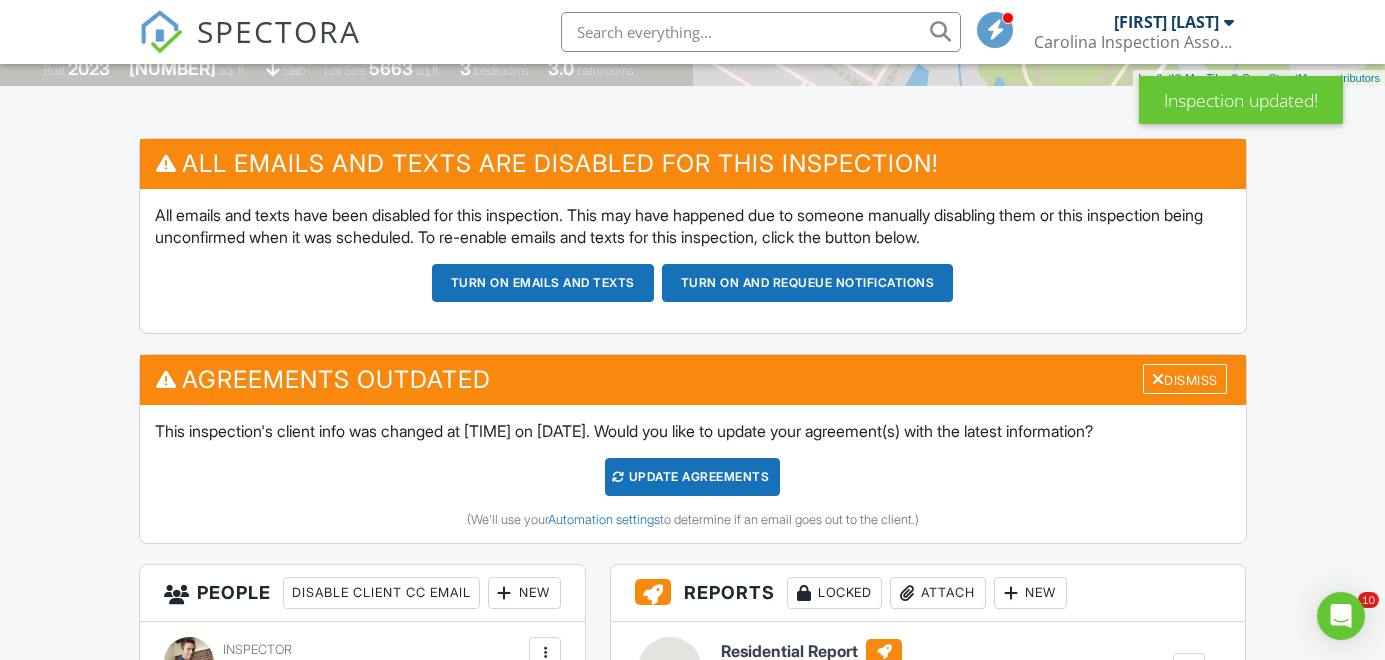 click on "Update Agreements" at bounding box center (692, 477) 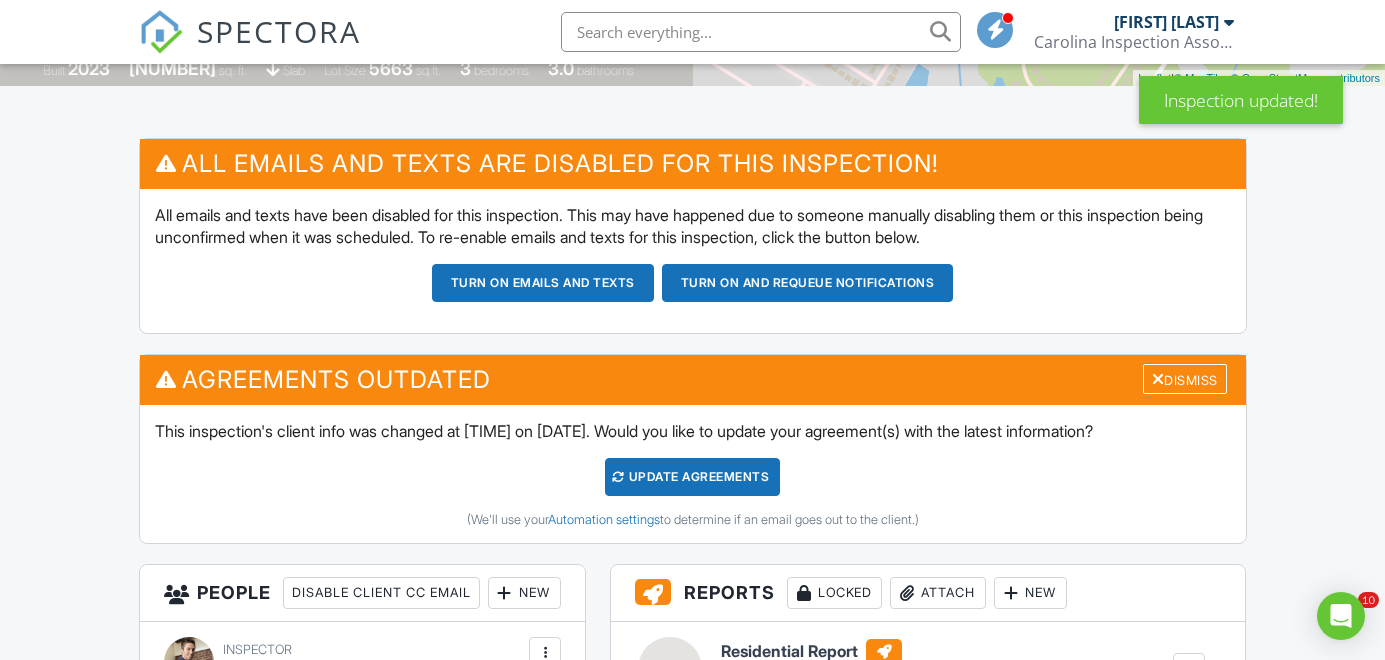 scroll, scrollTop: 727, scrollLeft: 0, axis: vertical 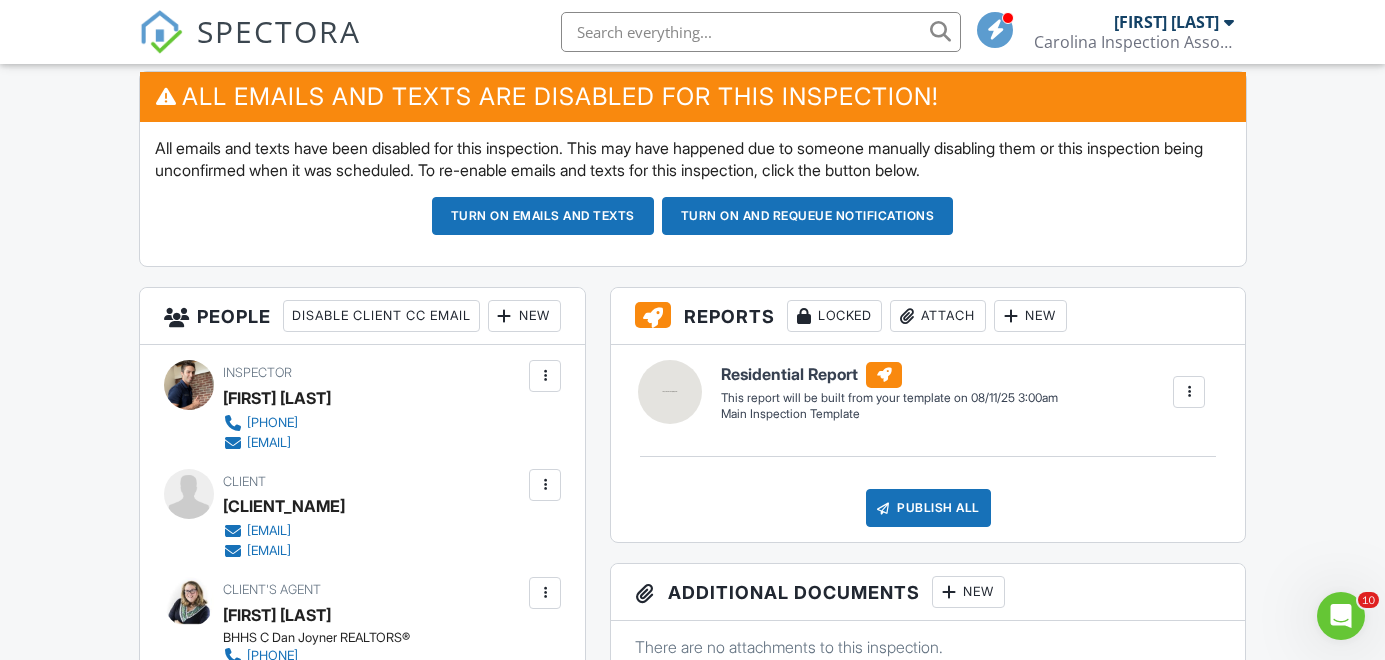 click at bounding box center [1189, 392] 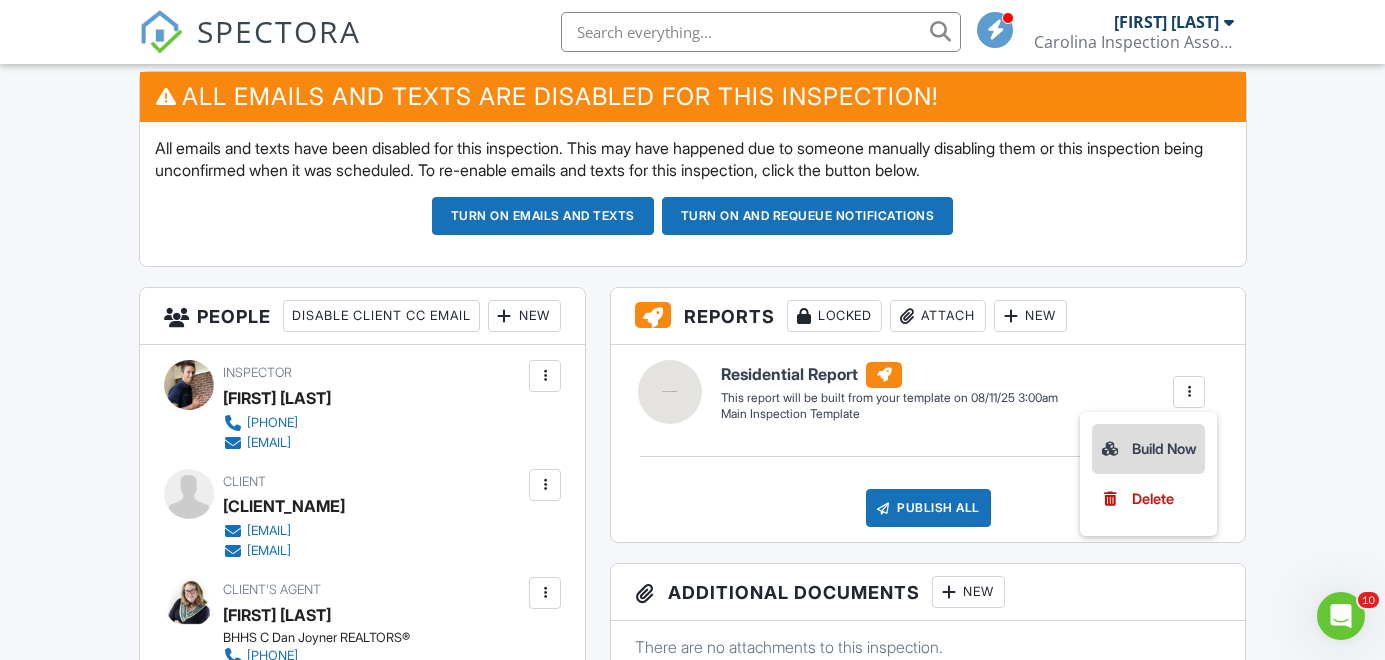 click on "Build Now" at bounding box center [1148, 449] 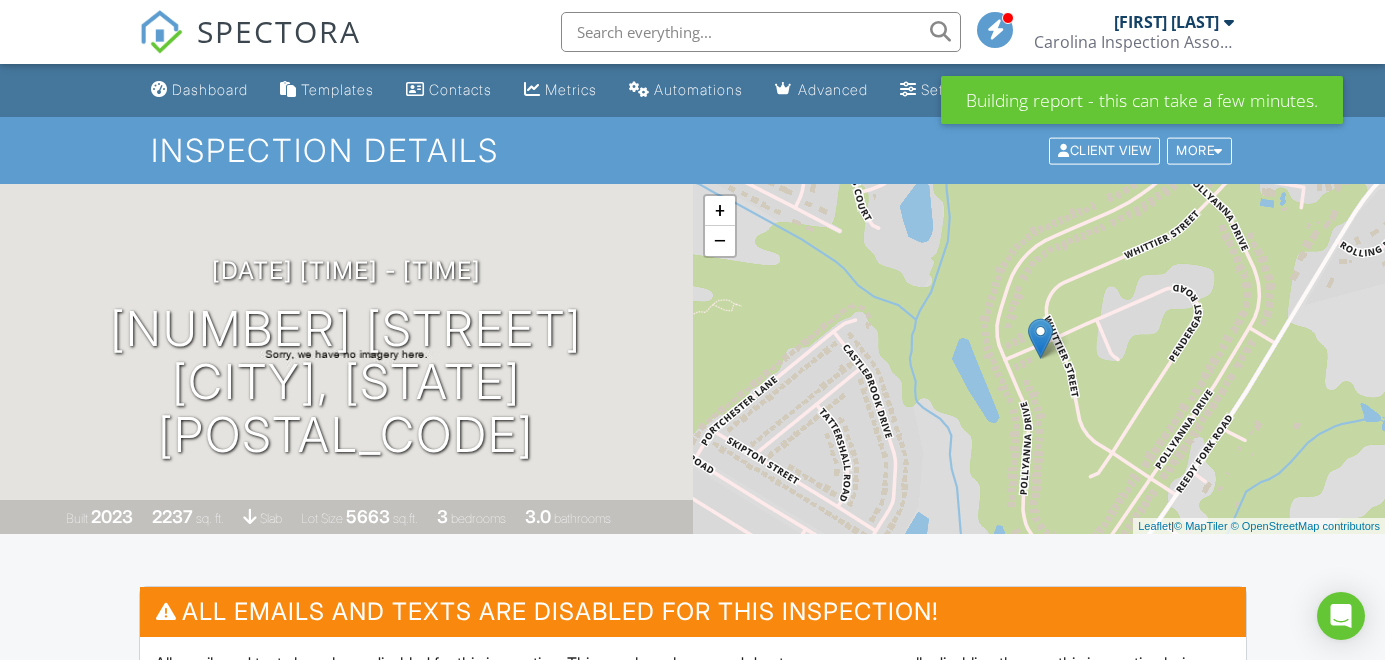 scroll, scrollTop: 0, scrollLeft: 0, axis: both 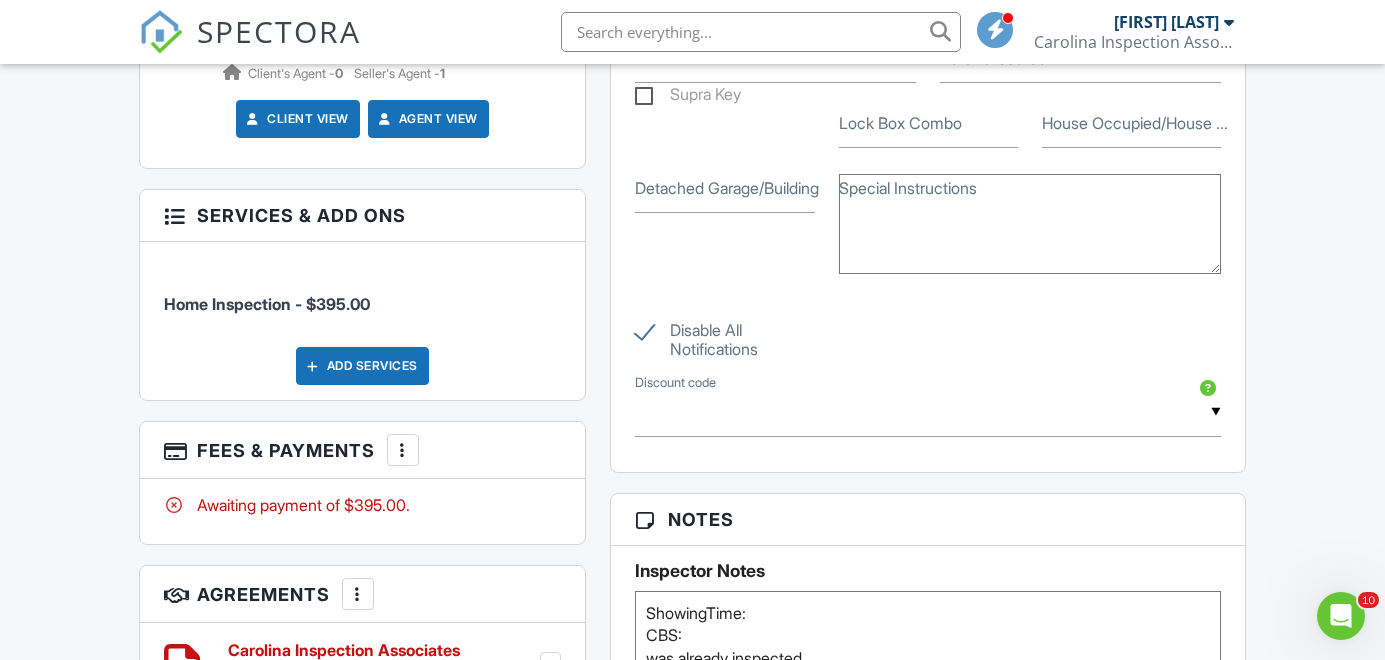 click on "ShowingTime:
CBS:
was already inspected" at bounding box center (928, 641) 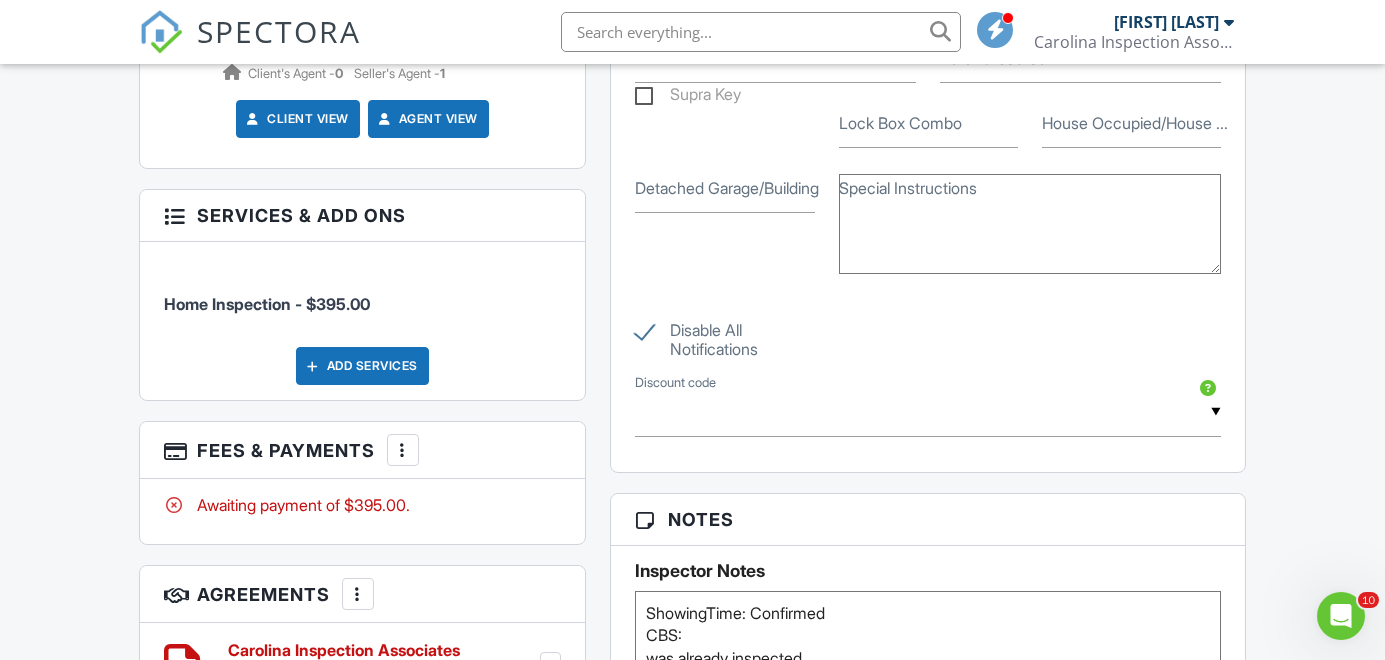 type on "ShowingTime: Confirmed
CBS:
was already inspected" 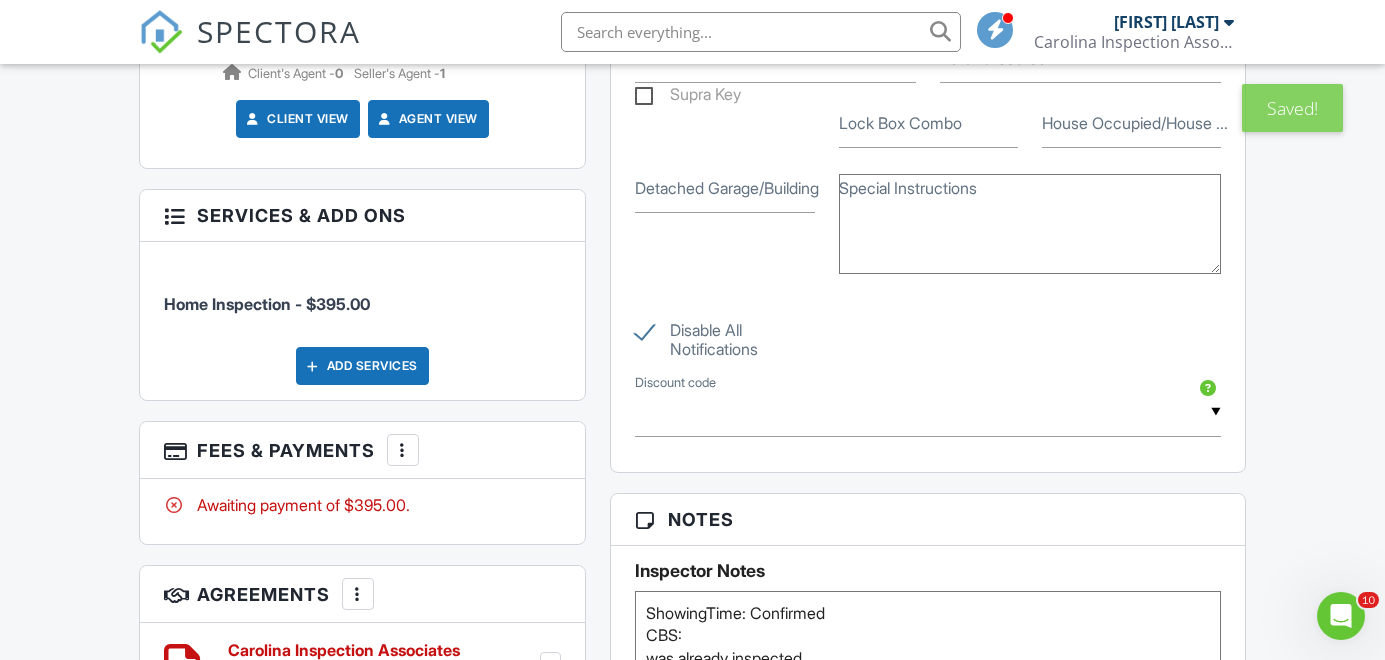 click on "Notes" at bounding box center [928, 520] 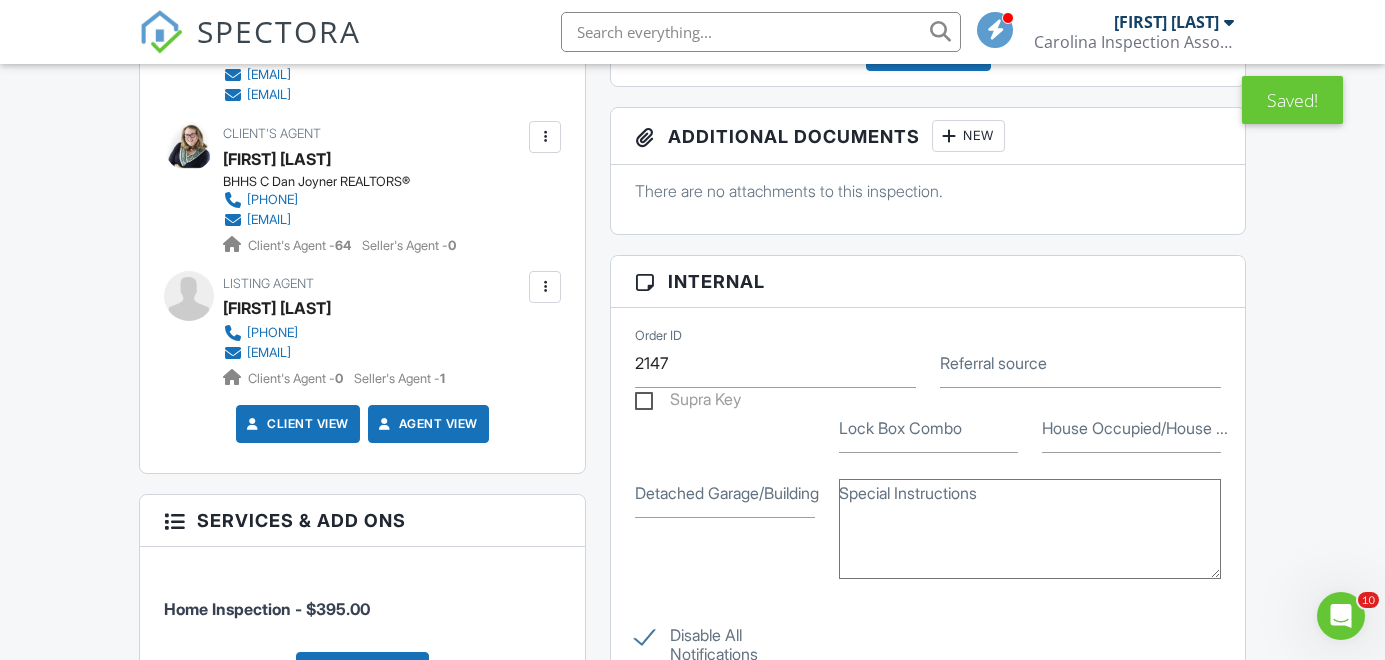 scroll, scrollTop: 956, scrollLeft: 0, axis: vertical 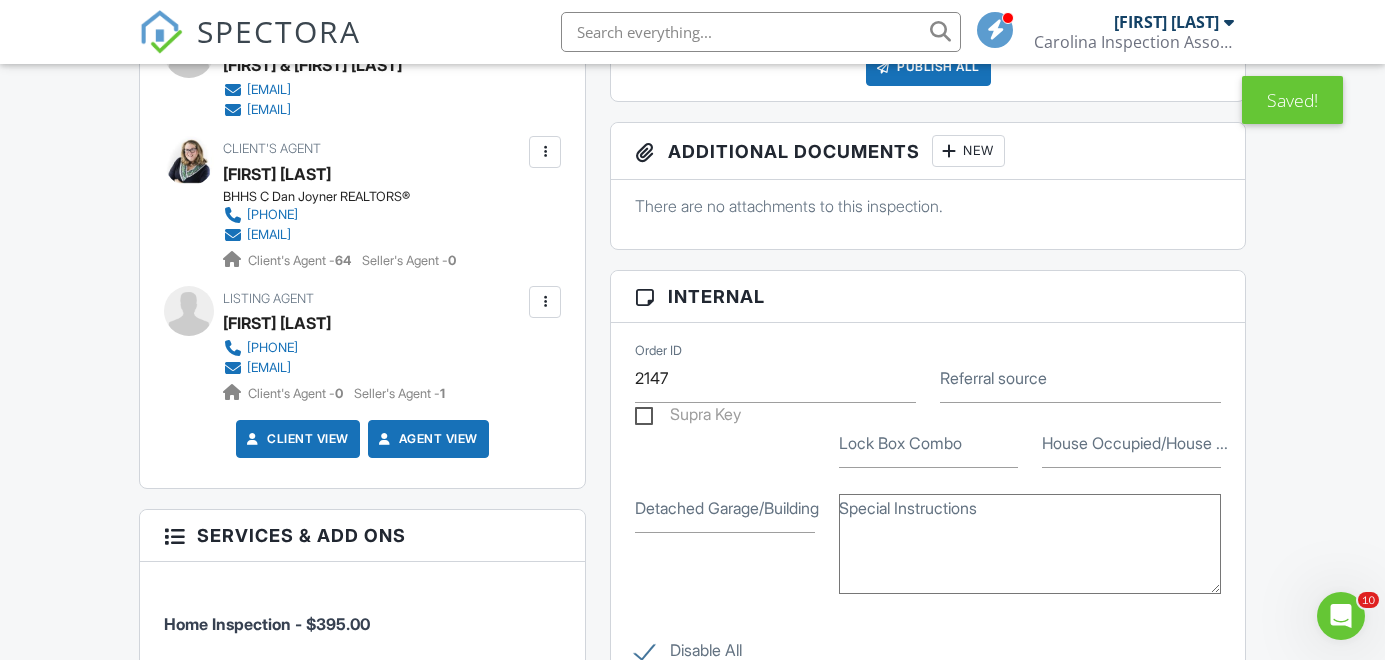 click at bounding box center (545, 302) 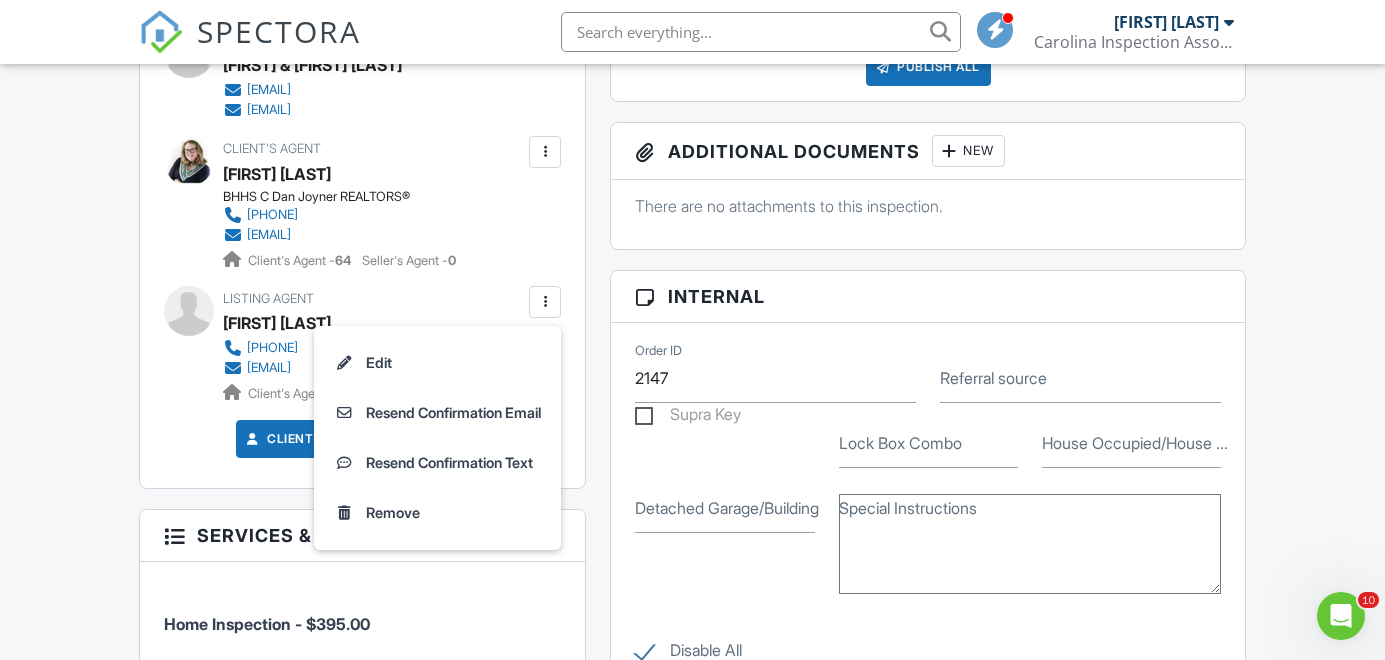 click on "Resend Confirmation Email" at bounding box center (437, 413) 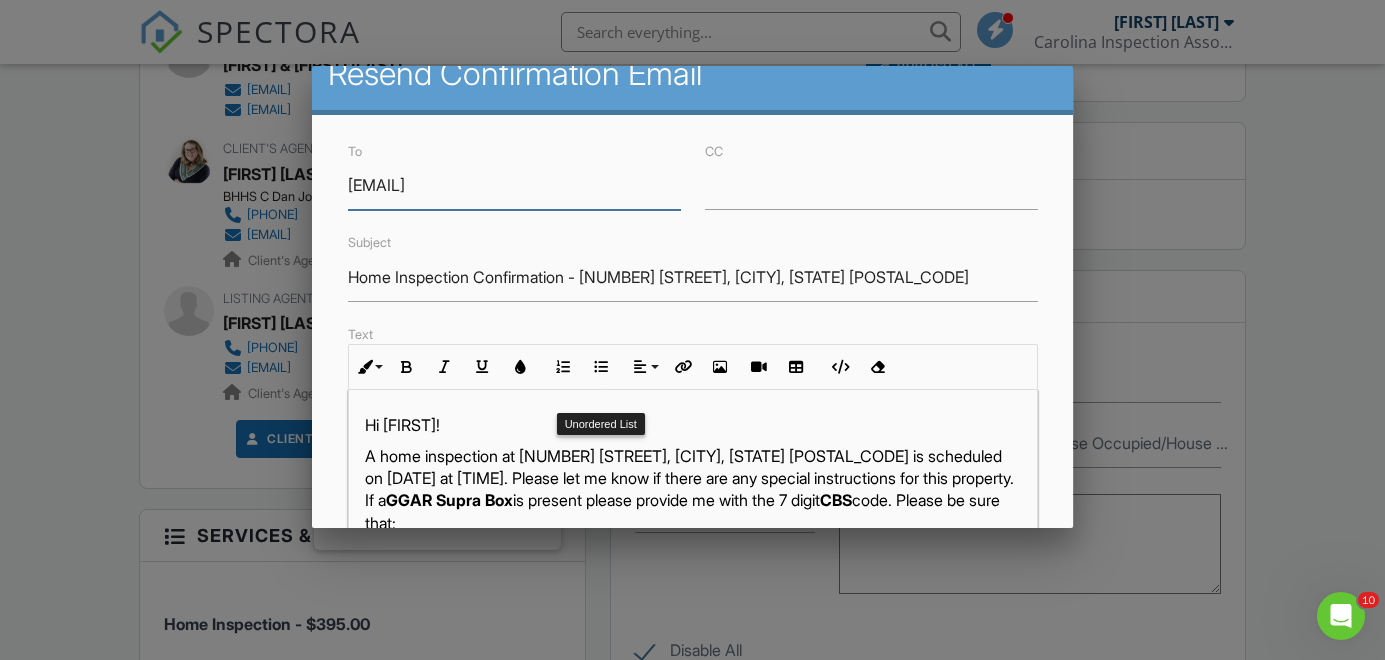 scroll, scrollTop: 33, scrollLeft: 0, axis: vertical 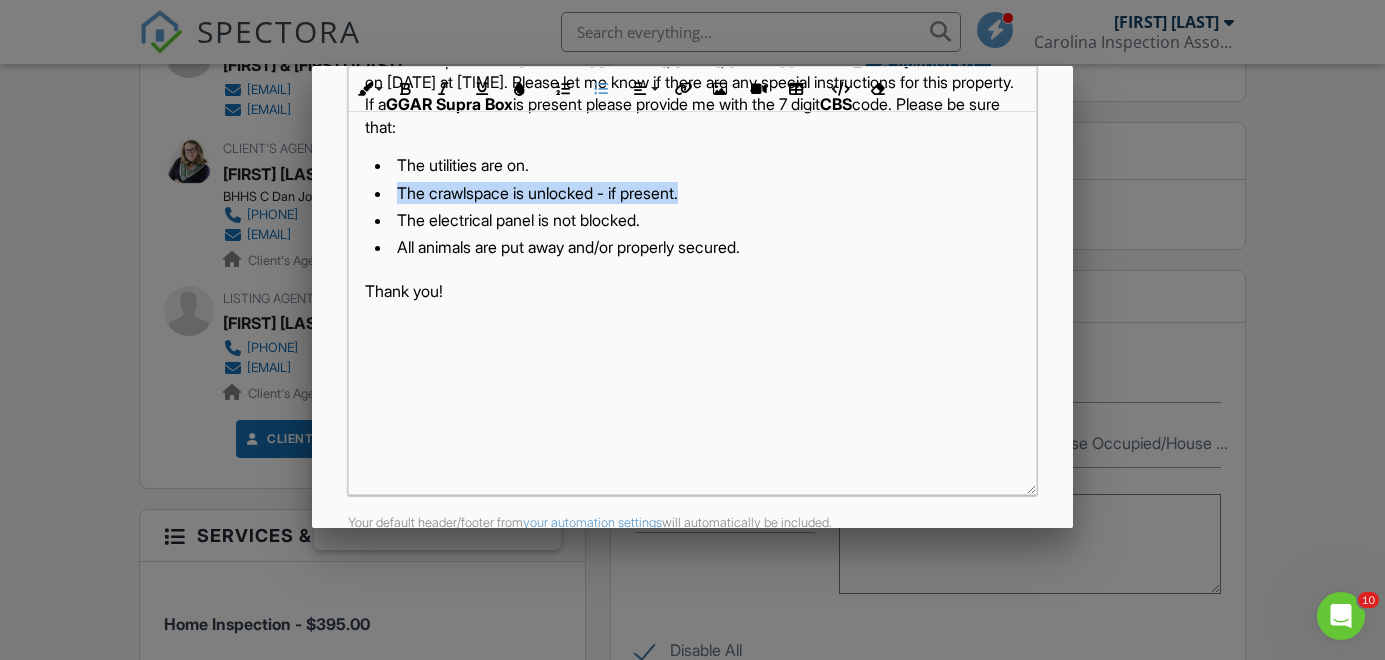 drag, startPoint x: 732, startPoint y: 183, endPoint x: 304, endPoint y: 183, distance: 428 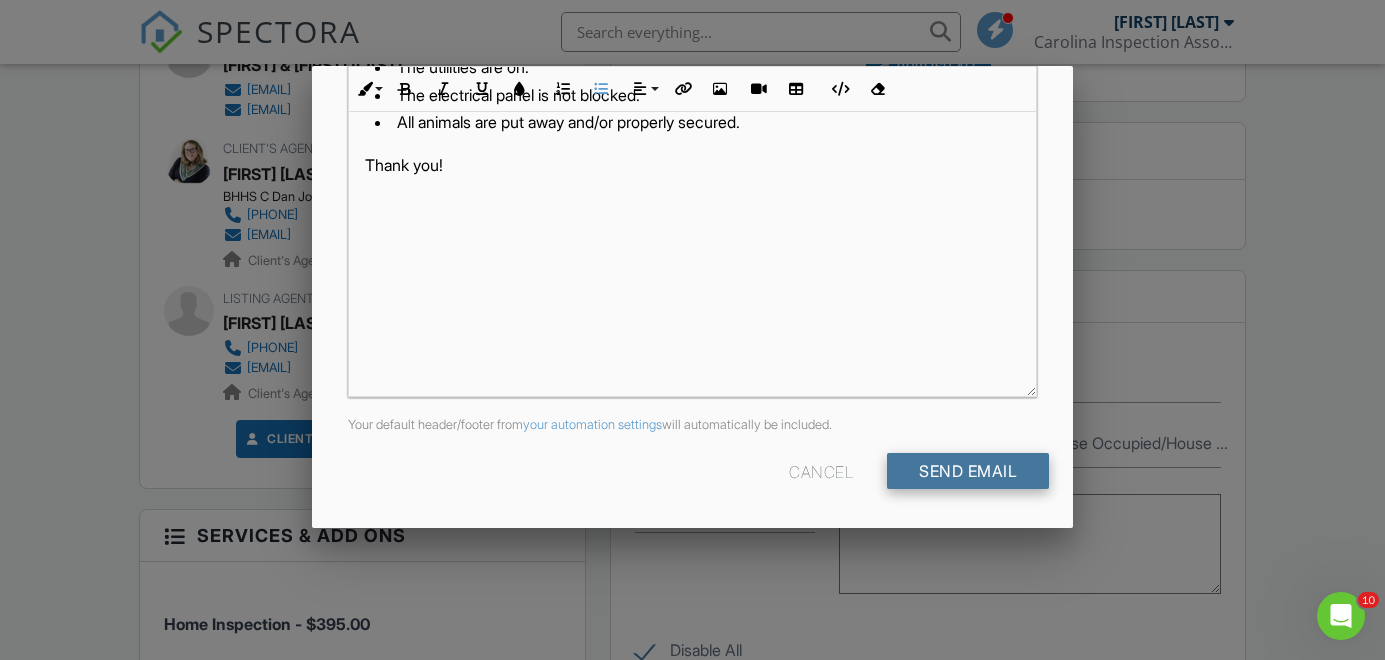 scroll, scrollTop: 520, scrollLeft: 0, axis: vertical 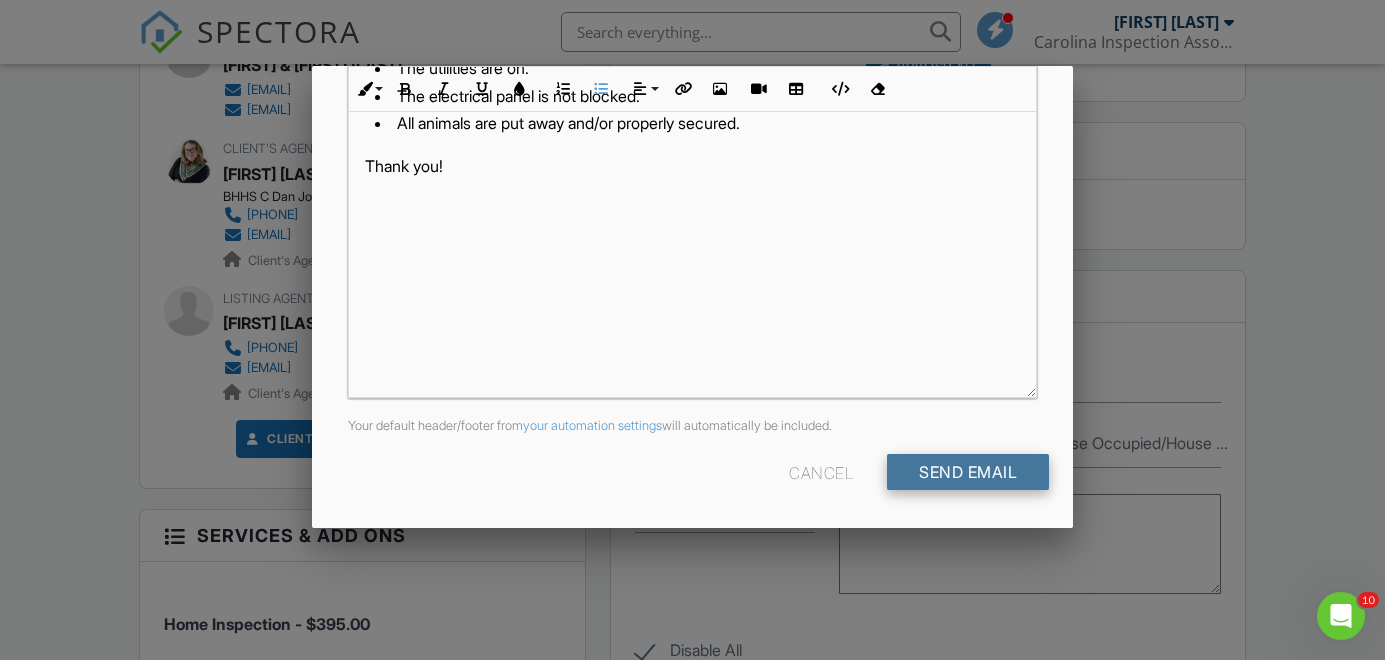 click on "Send Email" at bounding box center [968, 472] 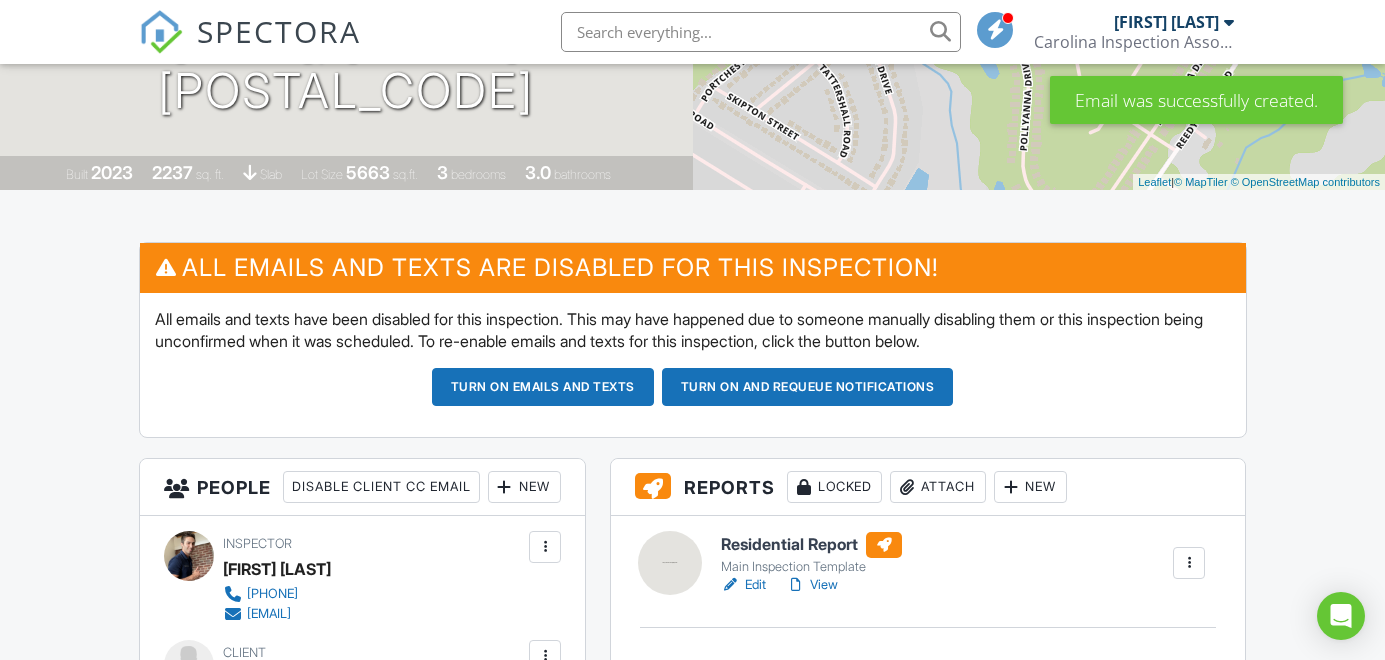 scroll, scrollTop: 582, scrollLeft: 0, axis: vertical 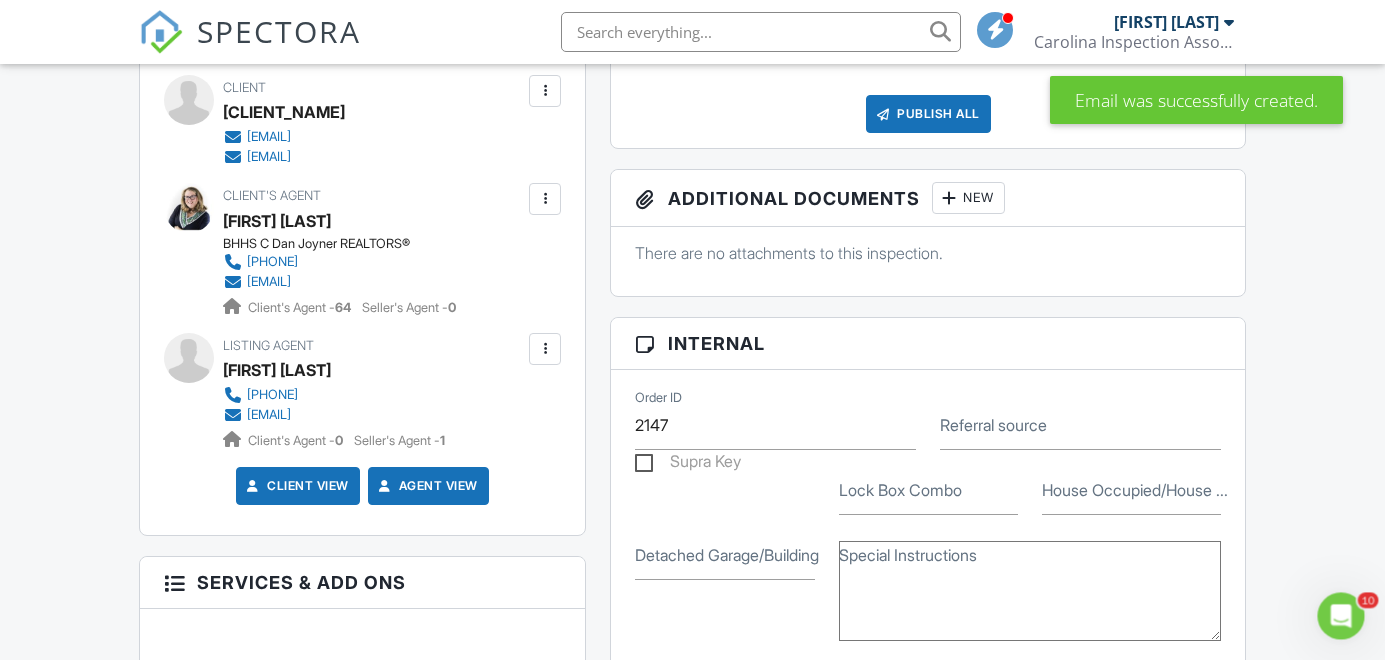 click at bounding box center [545, 199] 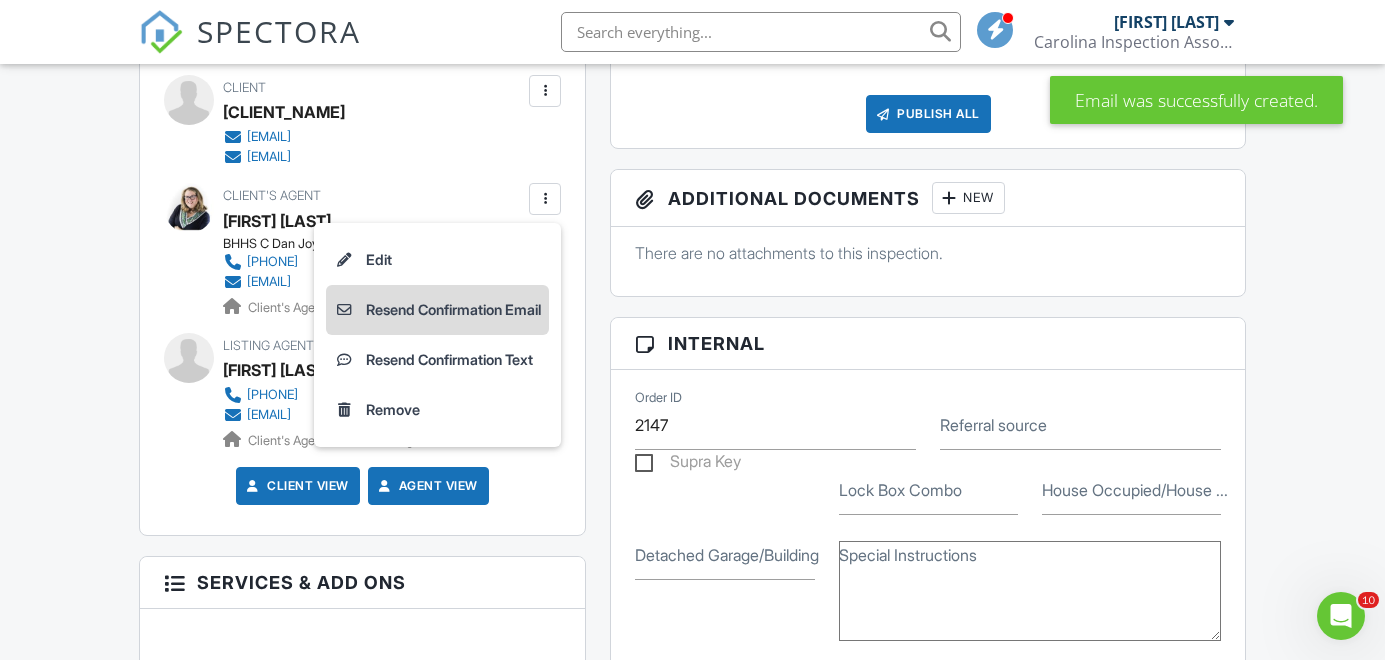 click on "Resend Confirmation Email" at bounding box center (437, 310) 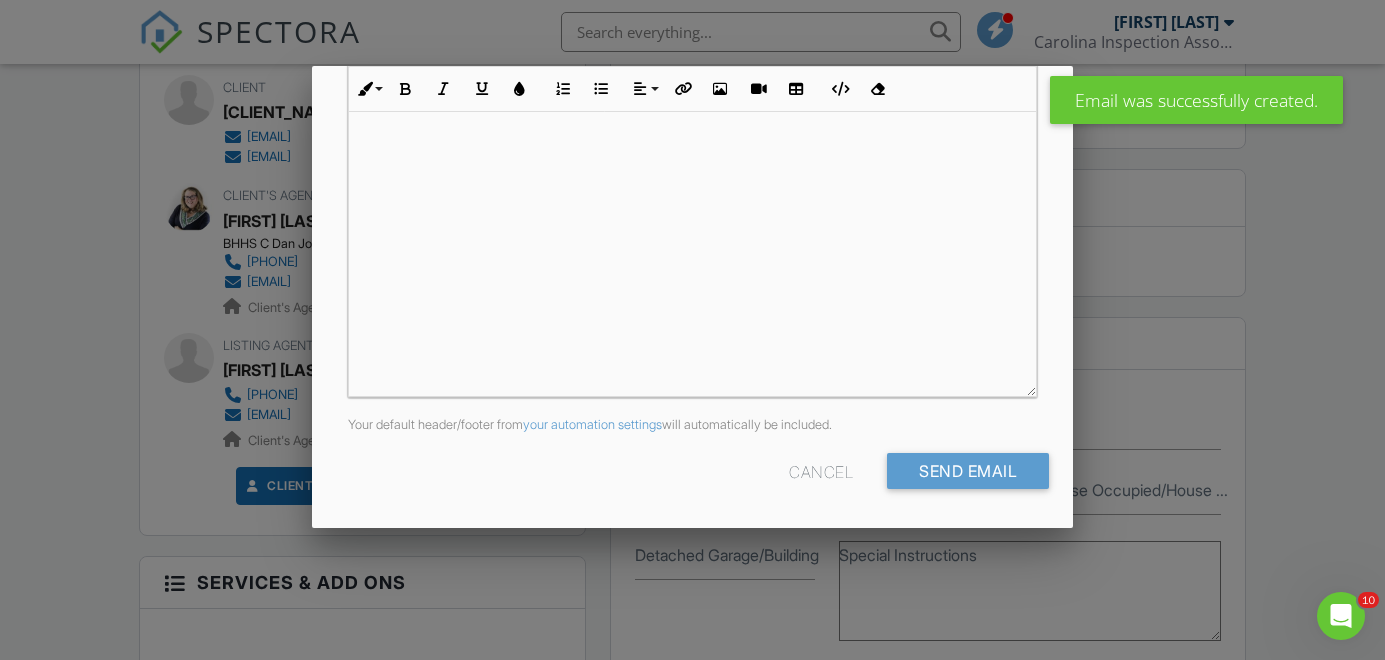 scroll, scrollTop: 520, scrollLeft: 0, axis: vertical 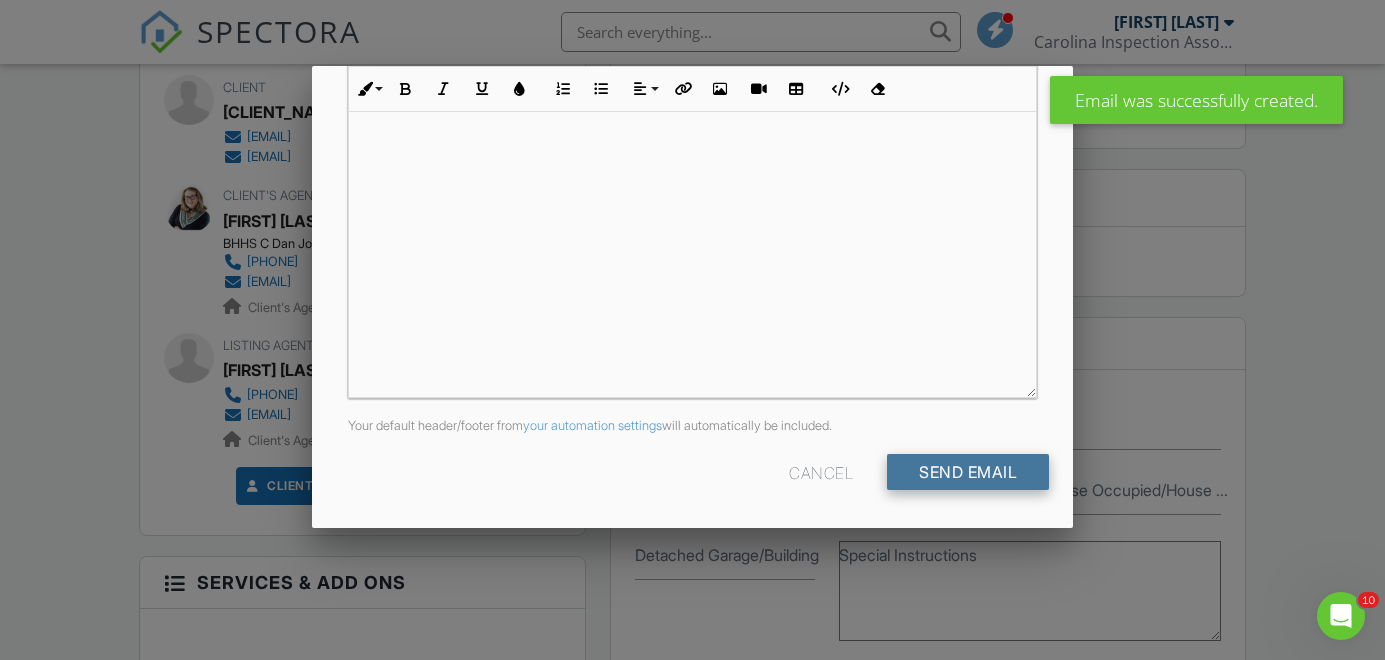 click on "Send Email" at bounding box center (968, 472) 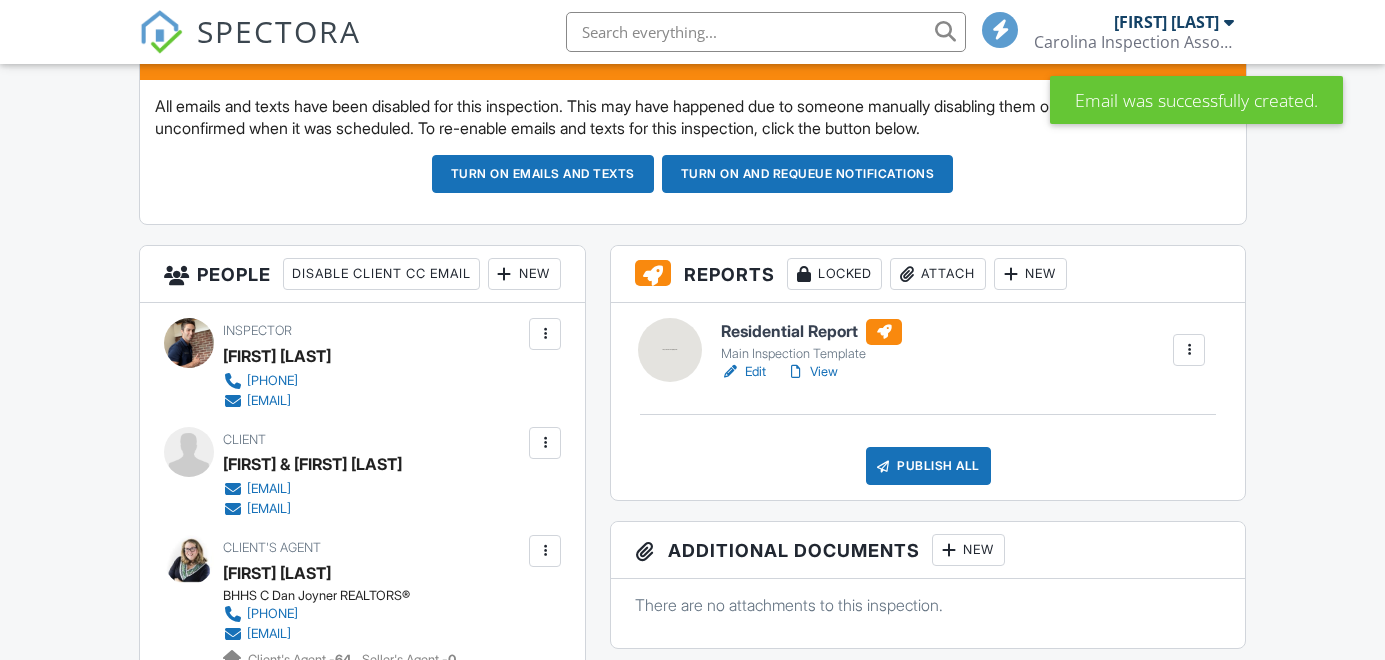 scroll, scrollTop: 0, scrollLeft: 0, axis: both 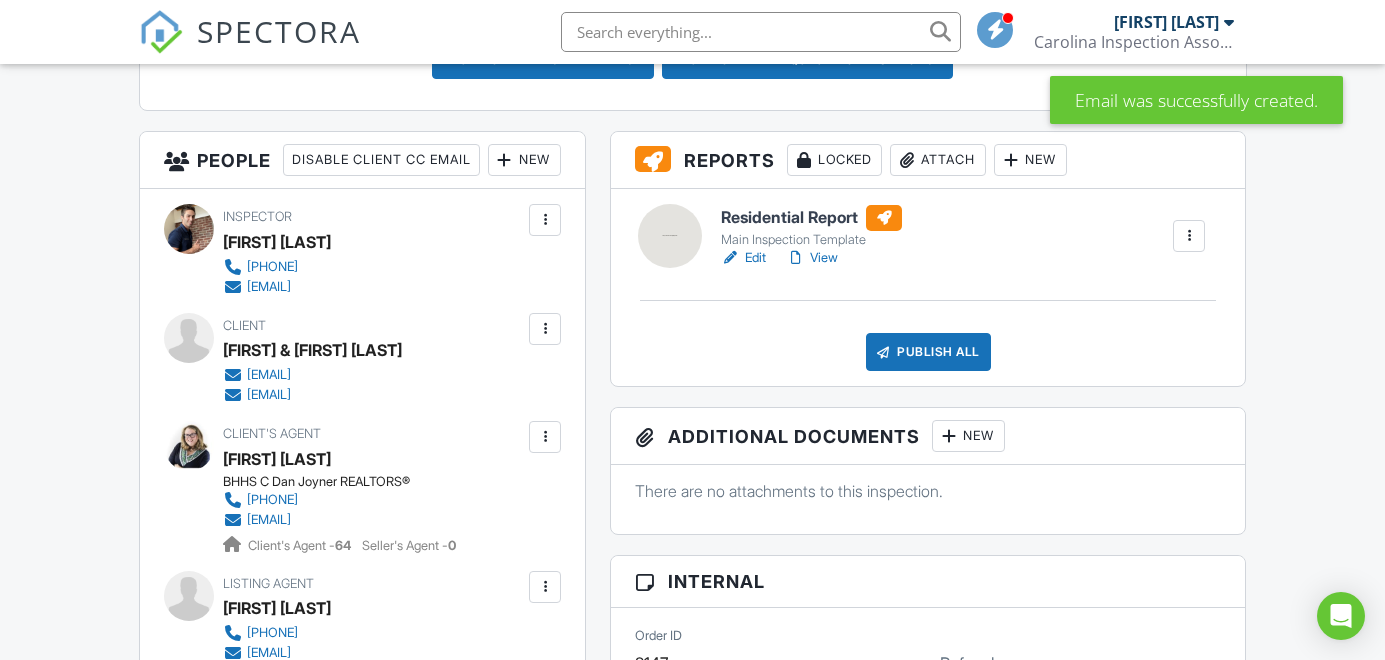 click at bounding box center (545, 329) 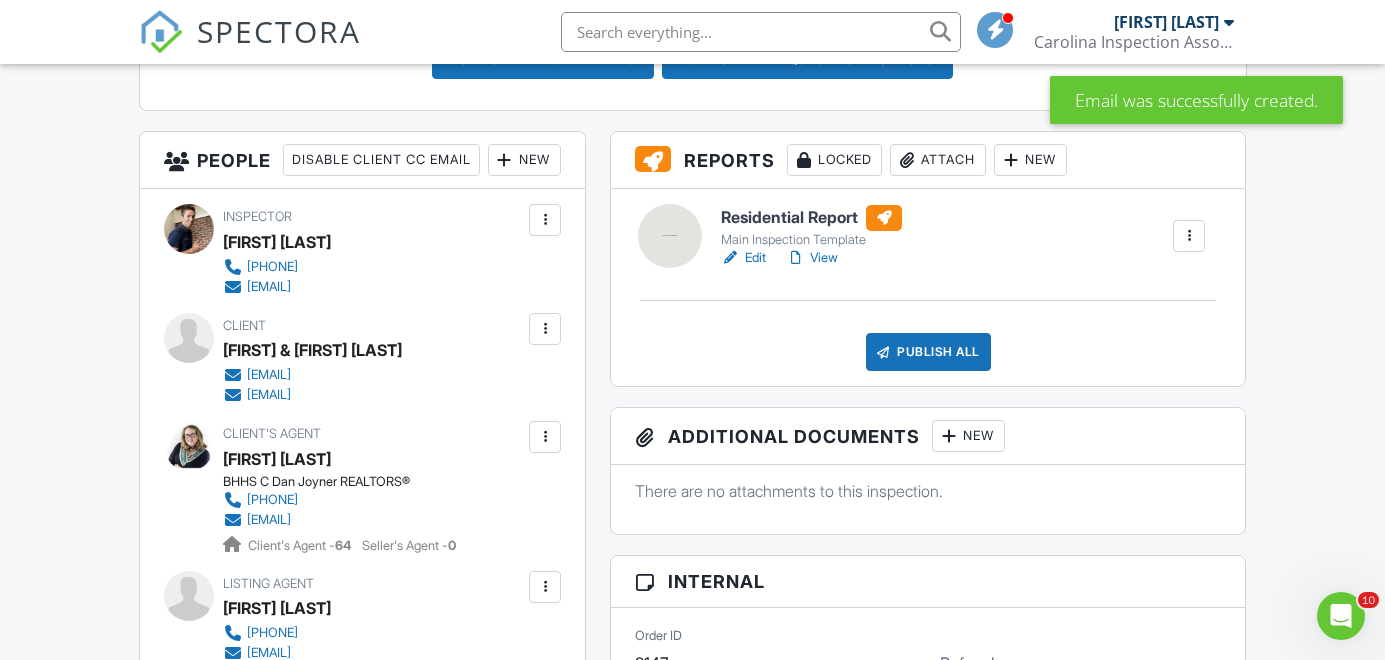scroll, scrollTop: 0, scrollLeft: 0, axis: both 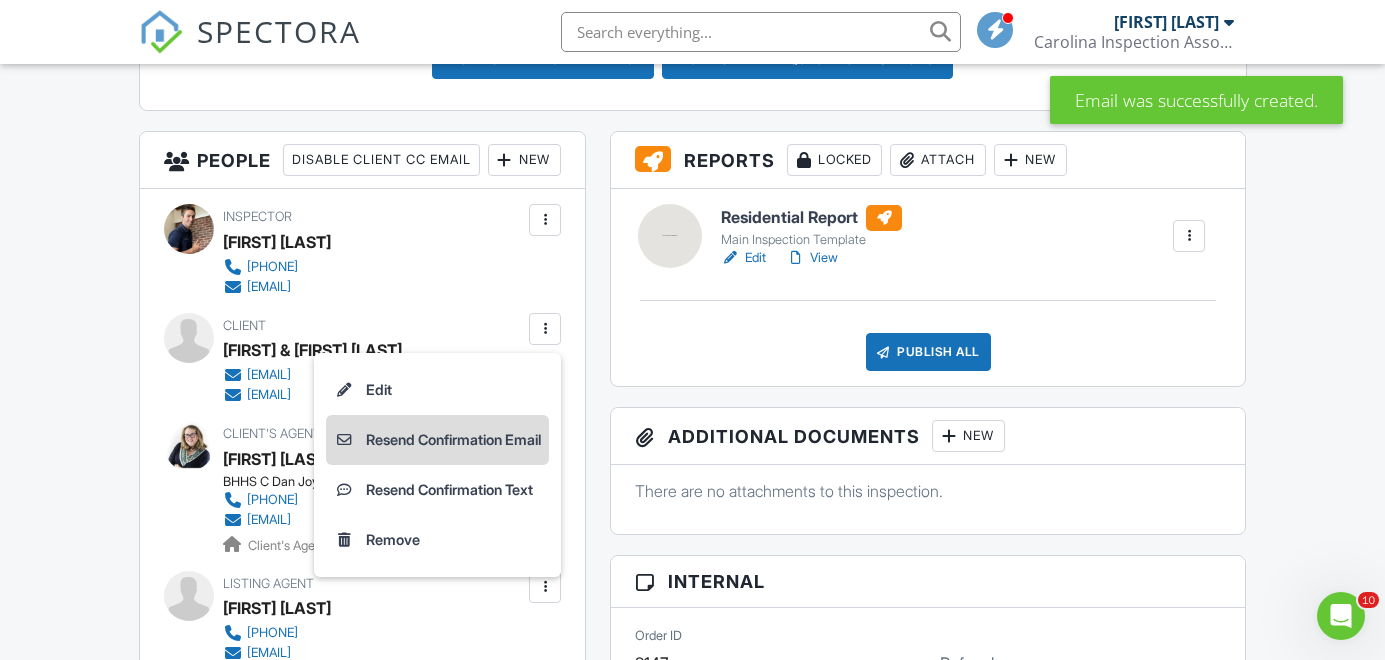 click on "Resend Confirmation Email" at bounding box center [437, 440] 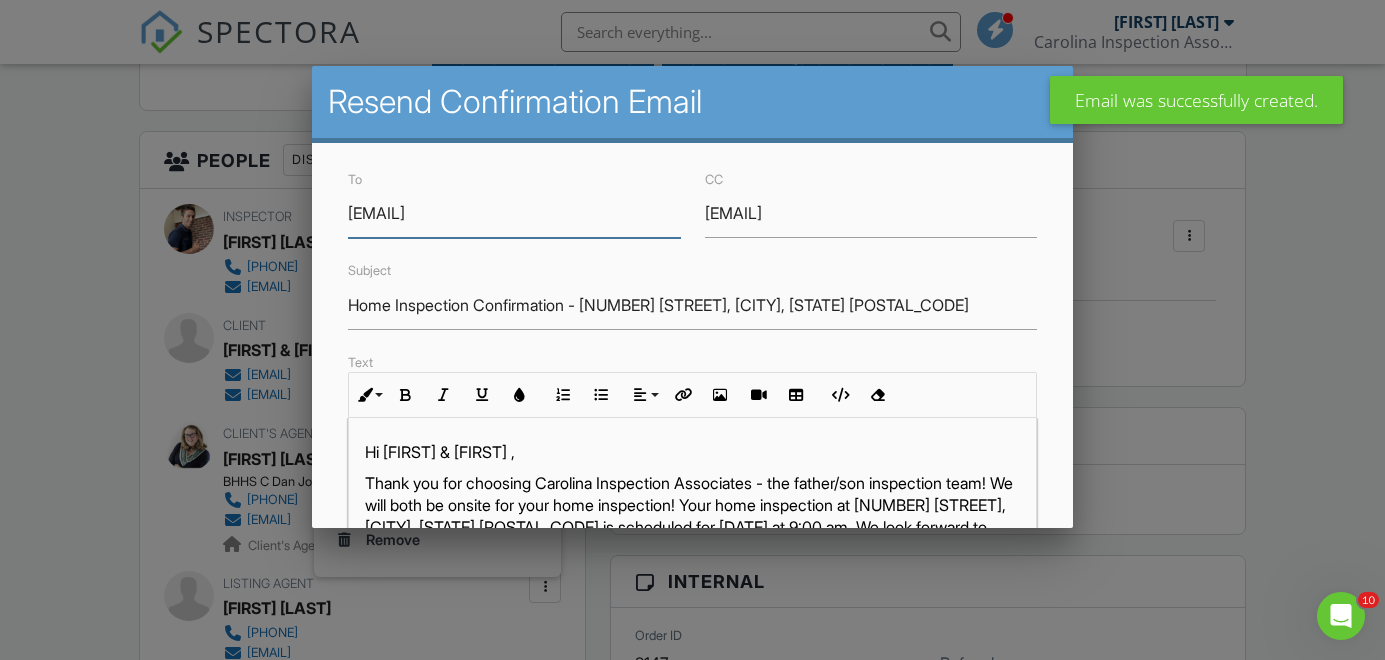 scroll, scrollTop: 1, scrollLeft: 0, axis: vertical 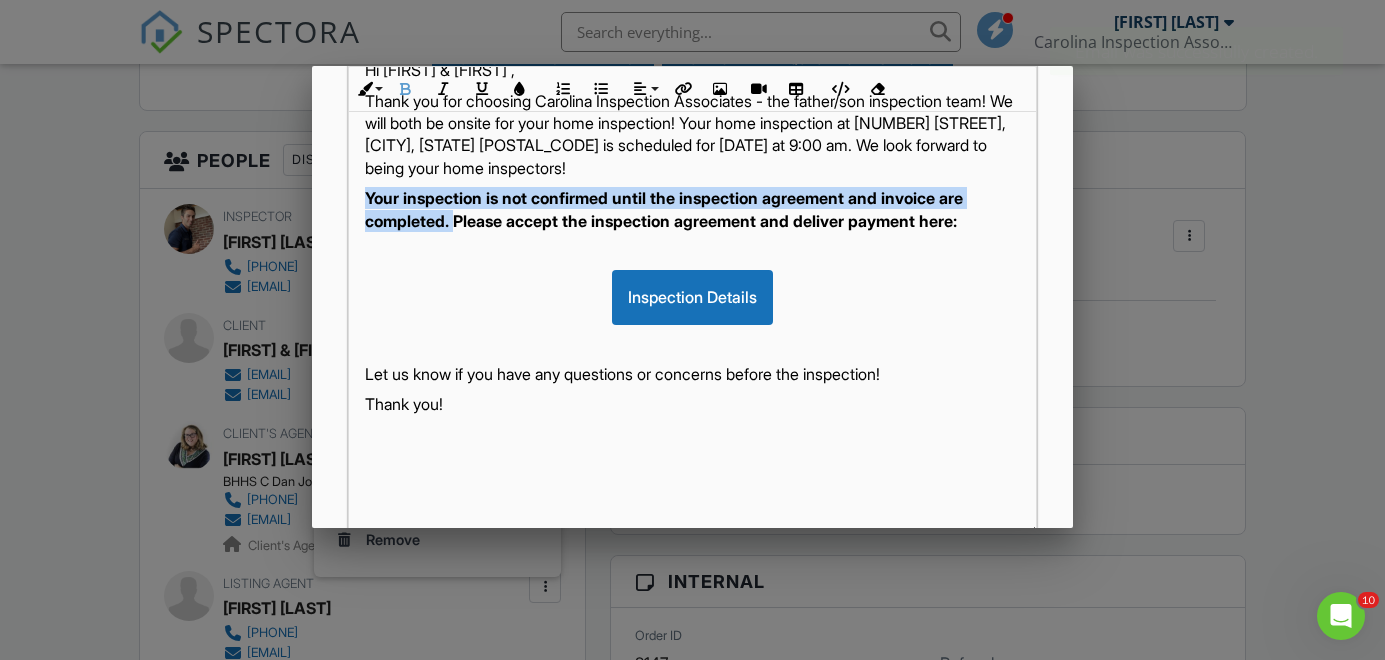 drag, startPoint x: 459, startPoint y: 218, endPoint x: 294, endPoint y: 200, distance: 165.97891 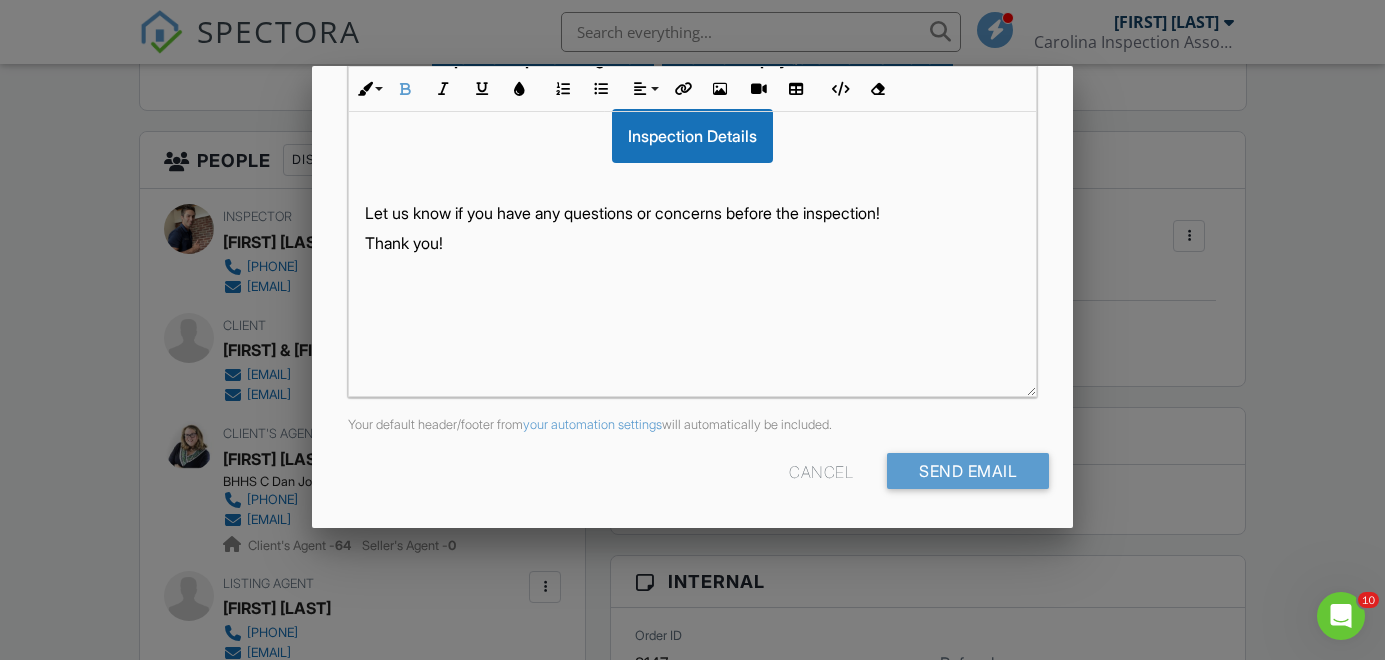 scroll, scrollTop: 520, scrollLeft: 0, axis: vertical 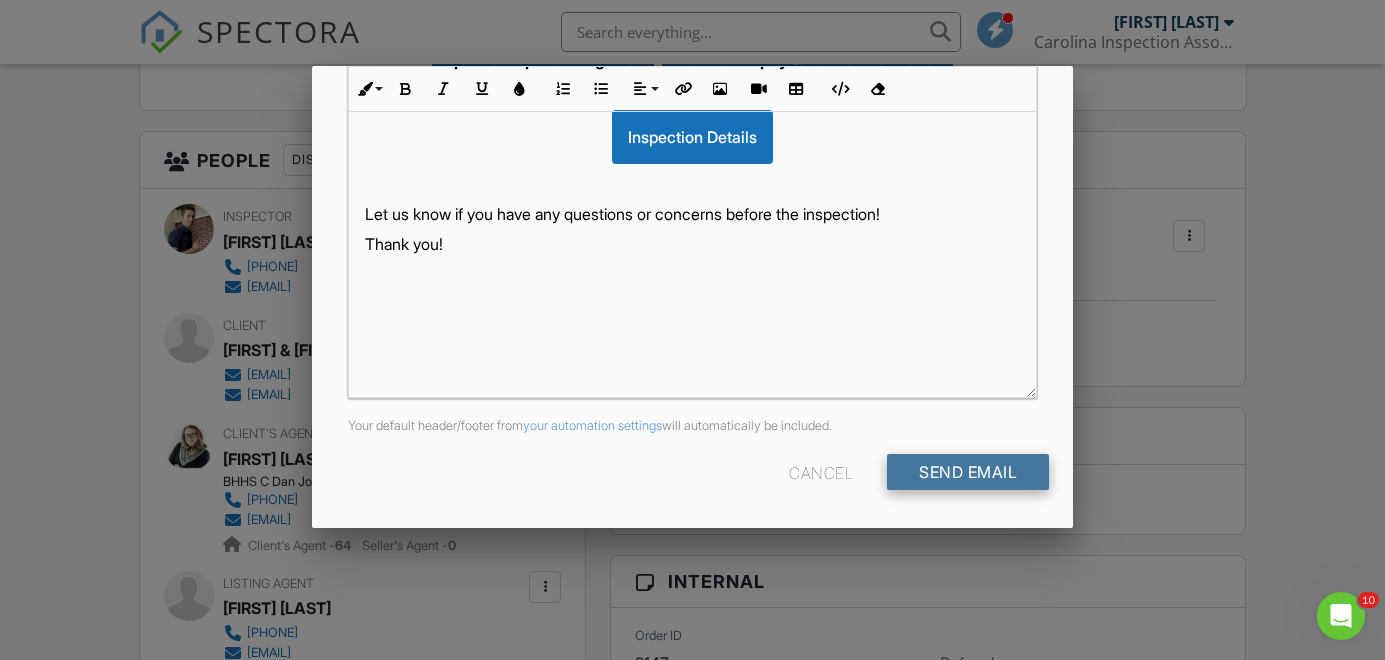 click on "Send Email" at bounding box center (968, 472) 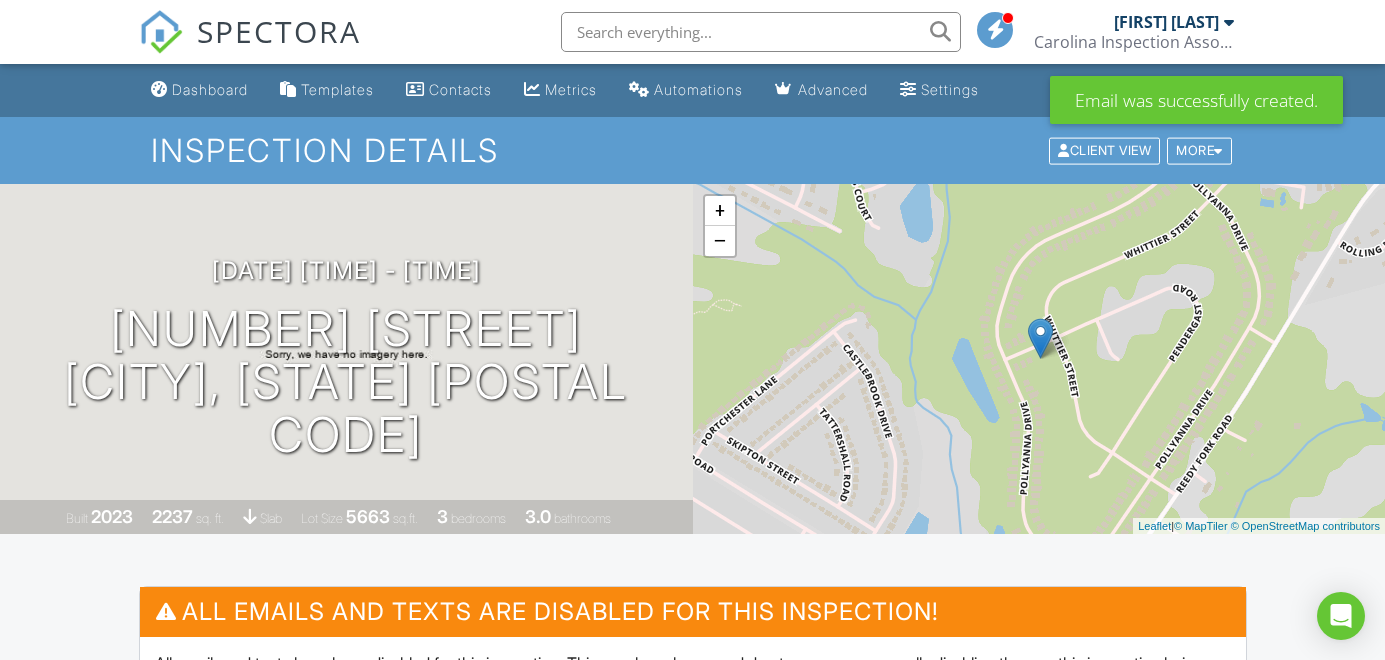 scroll, scrollTop: 0, scrollLeft: 0, axis: both 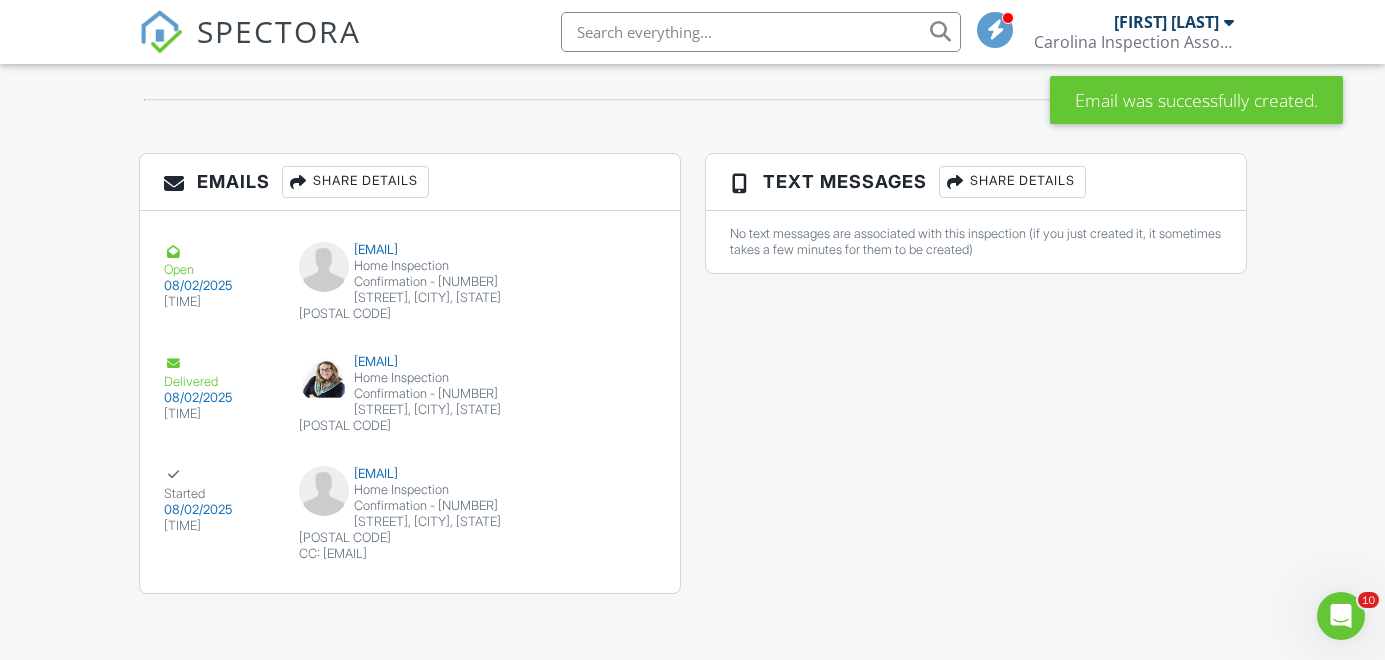 click on "SPECTORA" at bounding box center [279, 31] 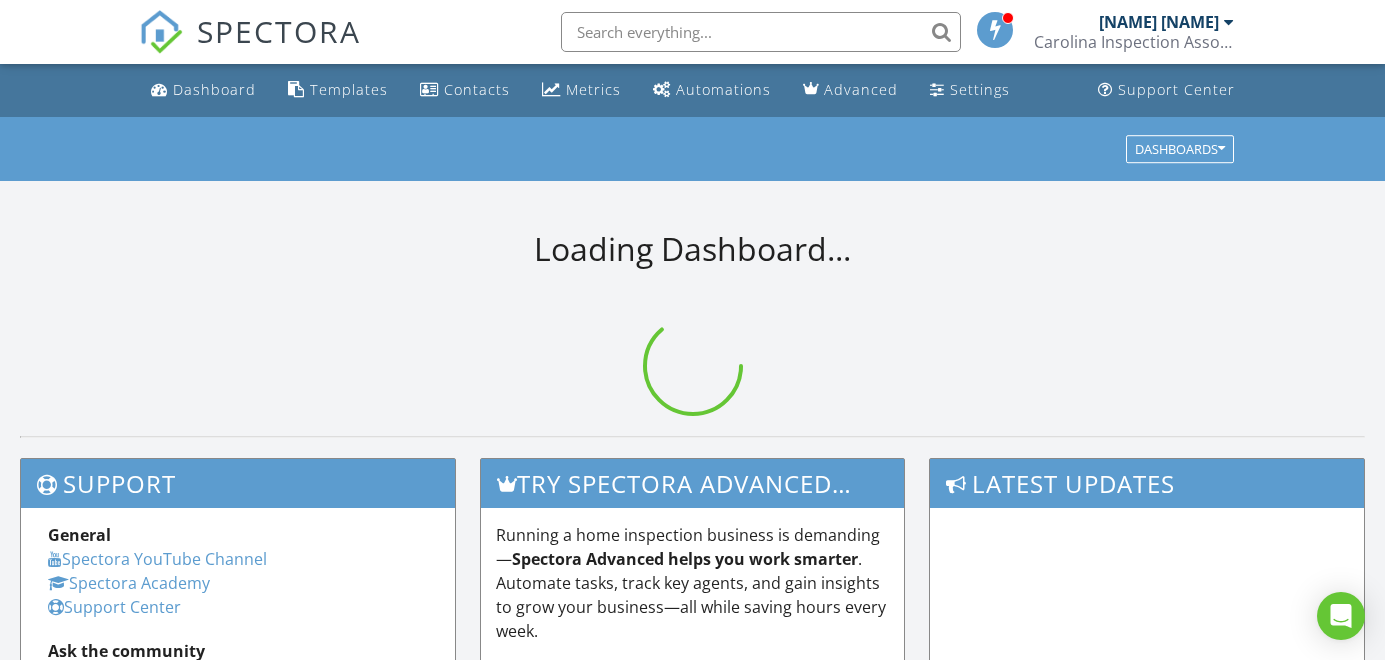scroll, scrollTop: 0, scrollLeft: 0, axis: both 